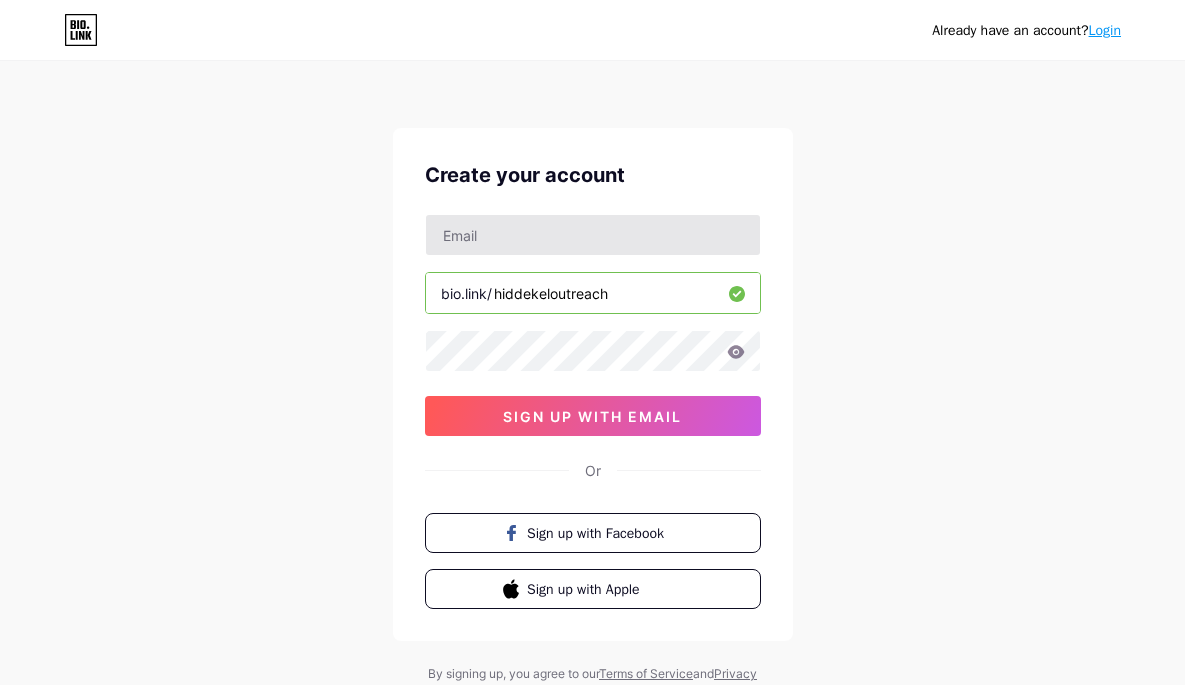 scroll, scrollTop: 0, scrollLeft: 0, axis: both 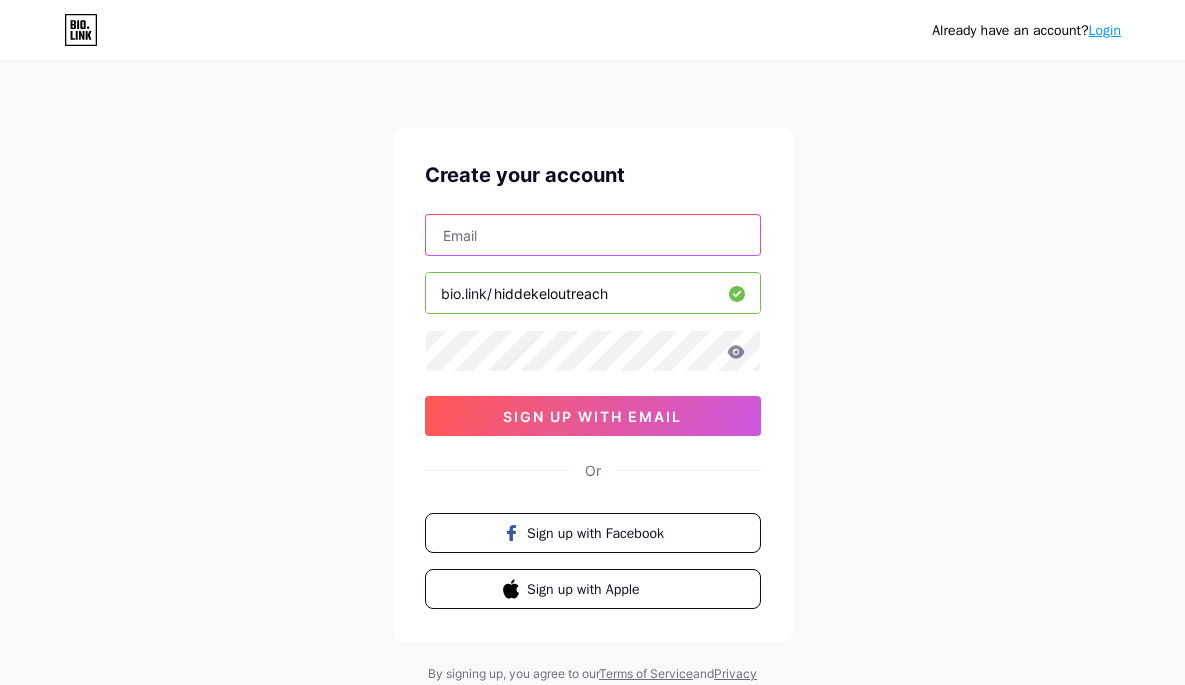 click at bounding box center (593, 235) 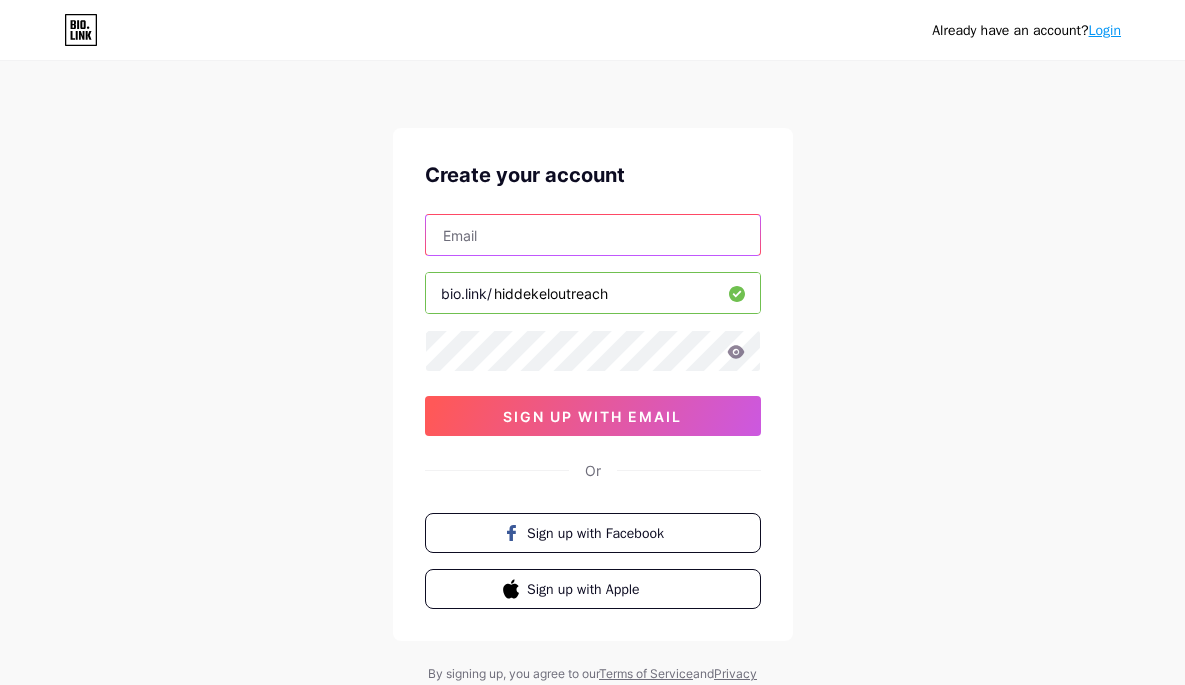 type on "hiddekeloutreachmedia@[EMAIL]" 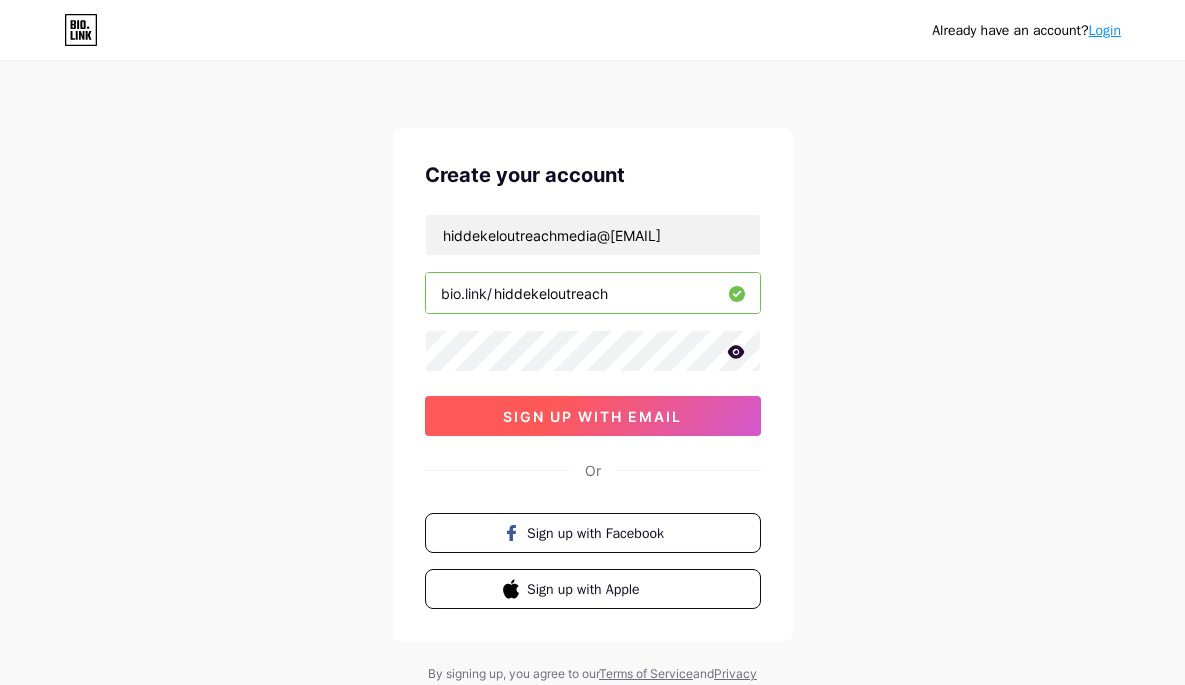 click on "sign up with email" at bounding box center (592, 416) 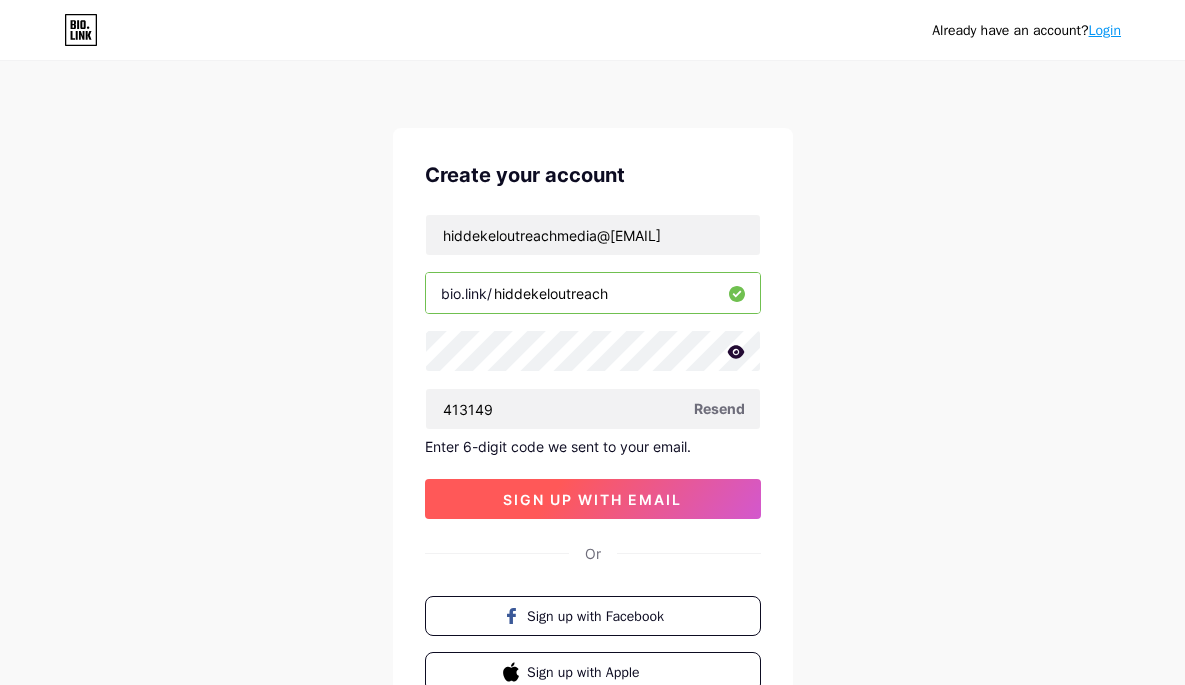 type on "413149" 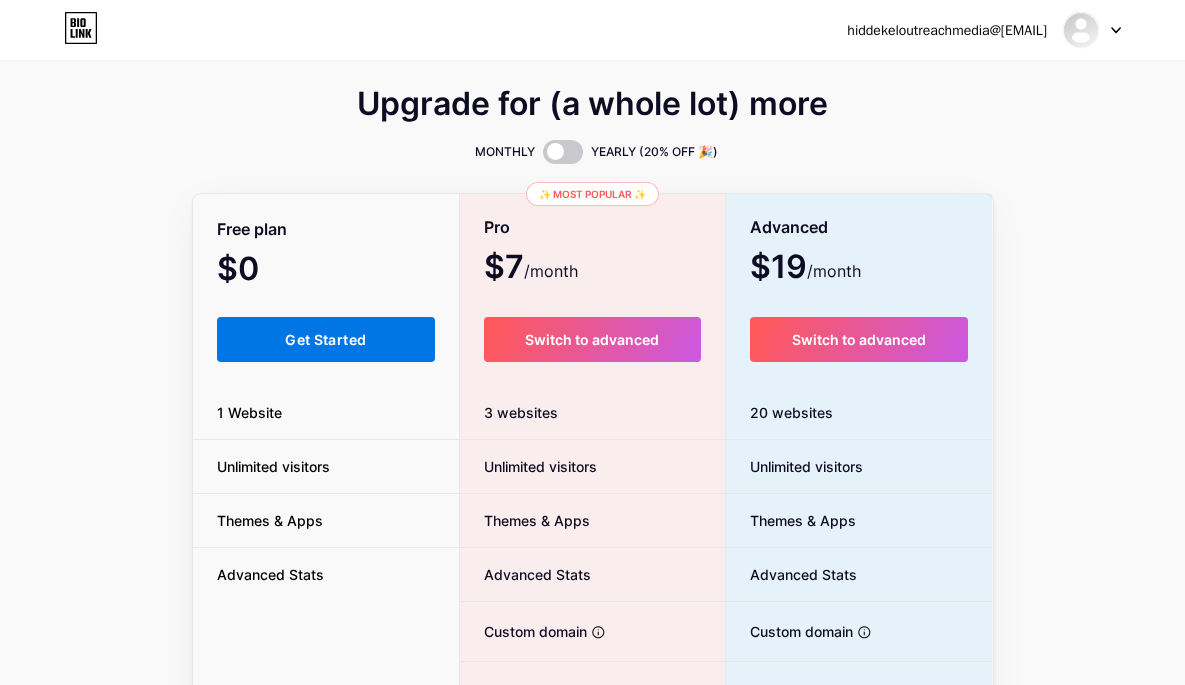 click on "Get Started" at bounding box center (325, 339) 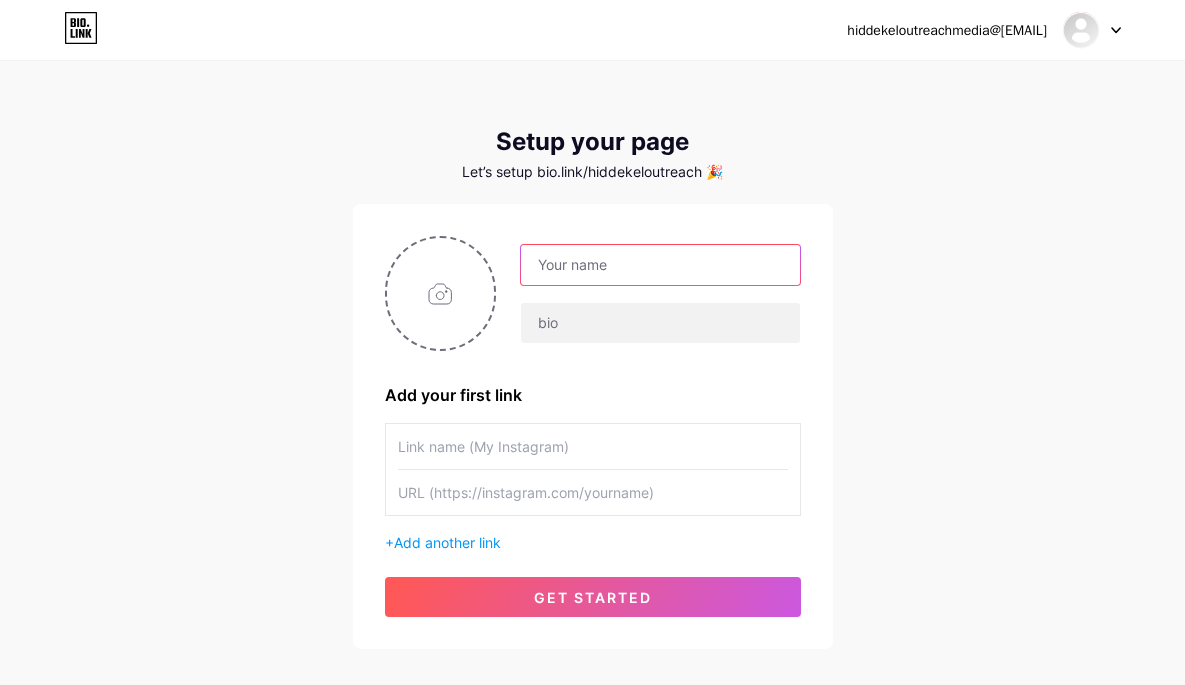 click at bounding box center [660, 265] 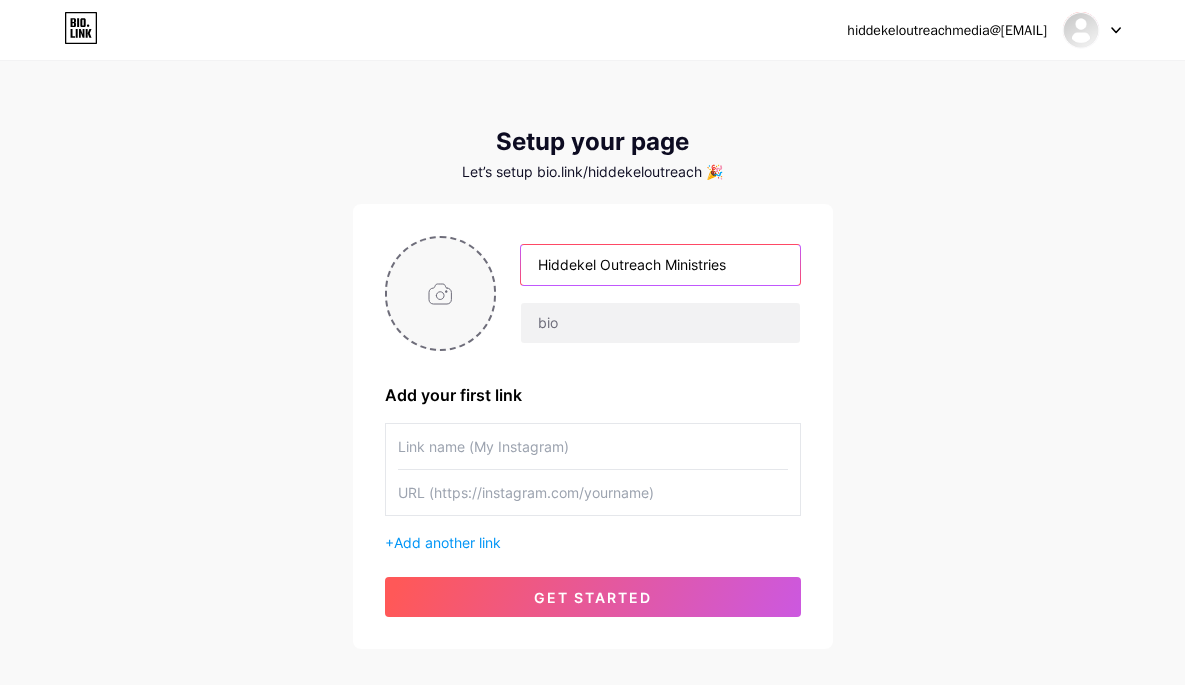 type on "Hiddekel Outreach Ministries" 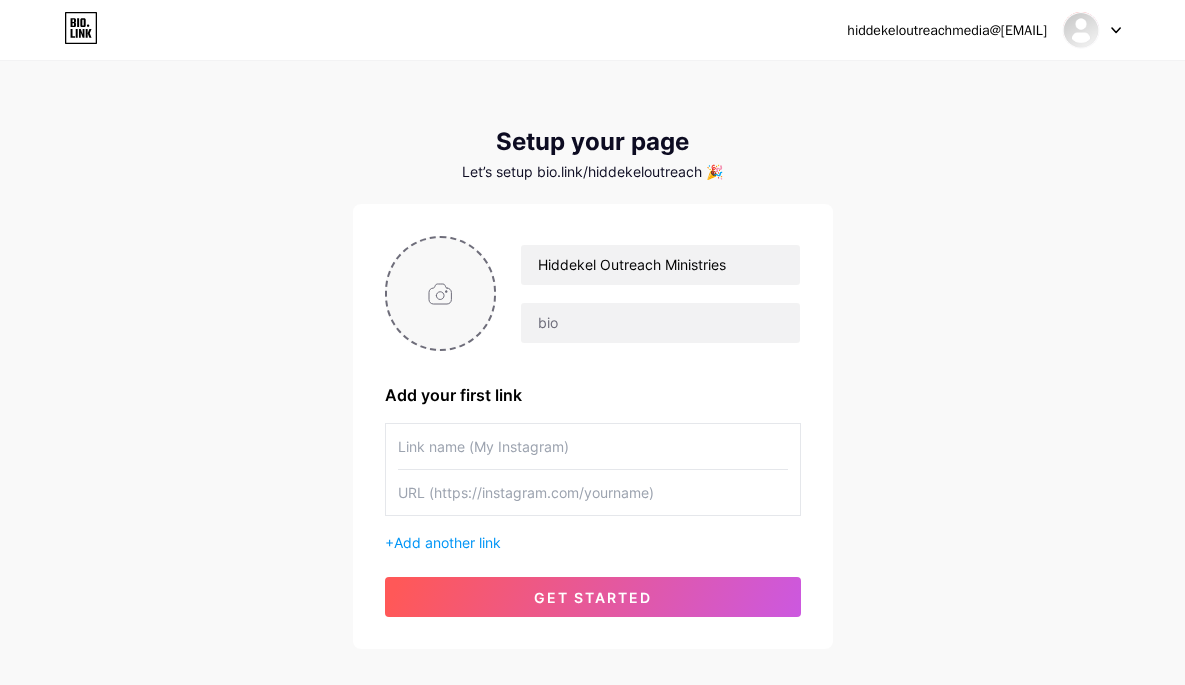 click at bounding box center [441, 293] 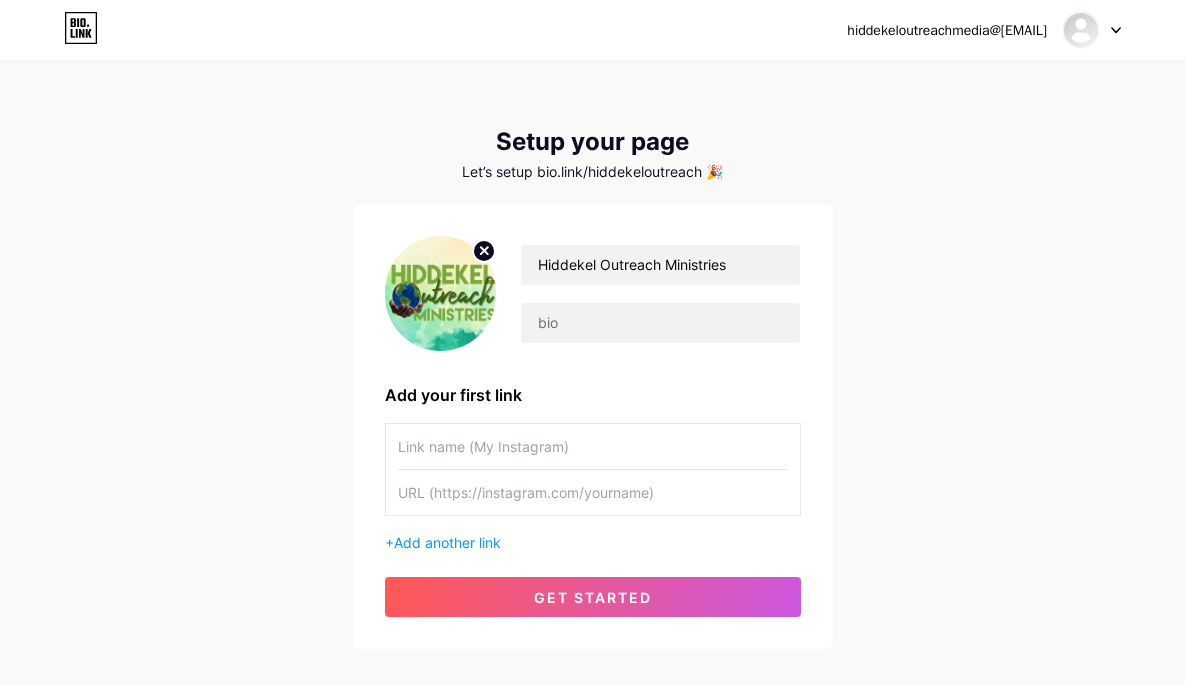 click at bounding box center [593, 446] 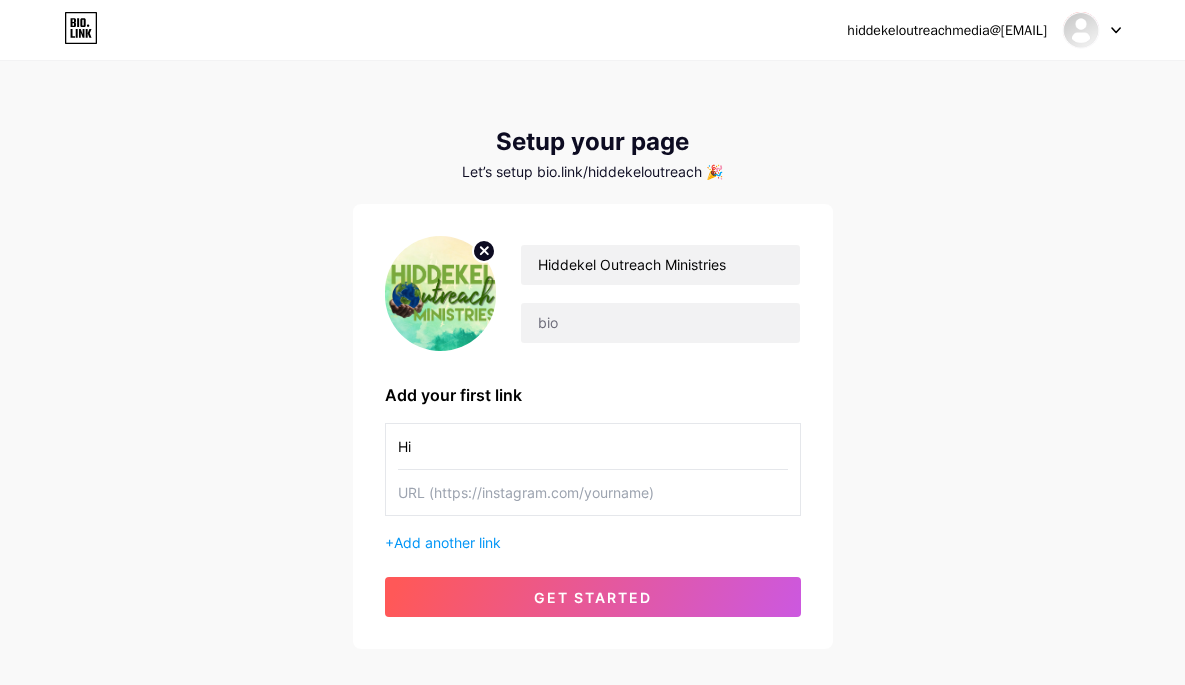 type on "H" 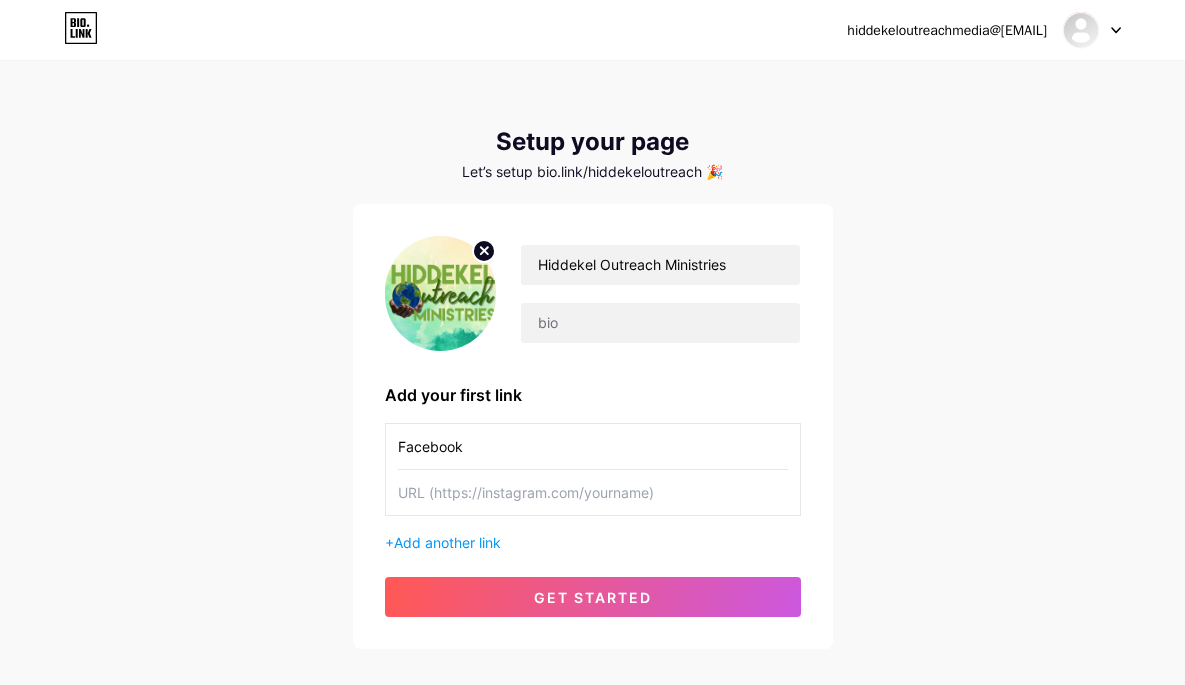 type on "Facebook" 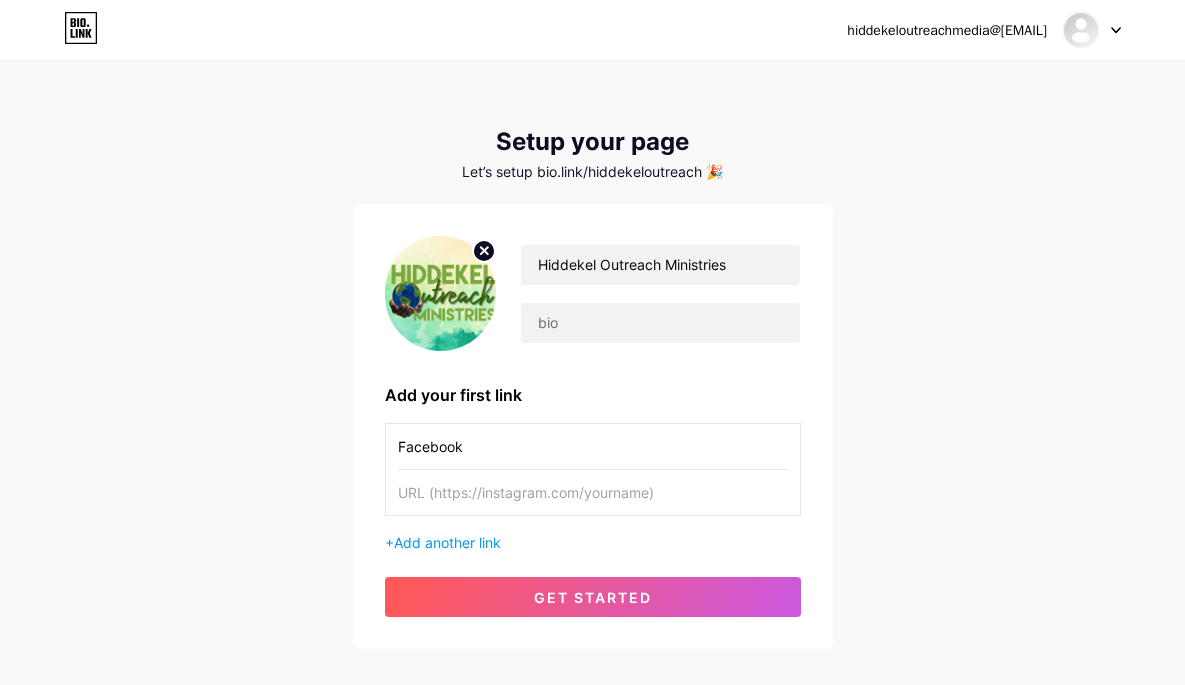 paste on "https://www.facebook.com/hiddekeloutreachministries" 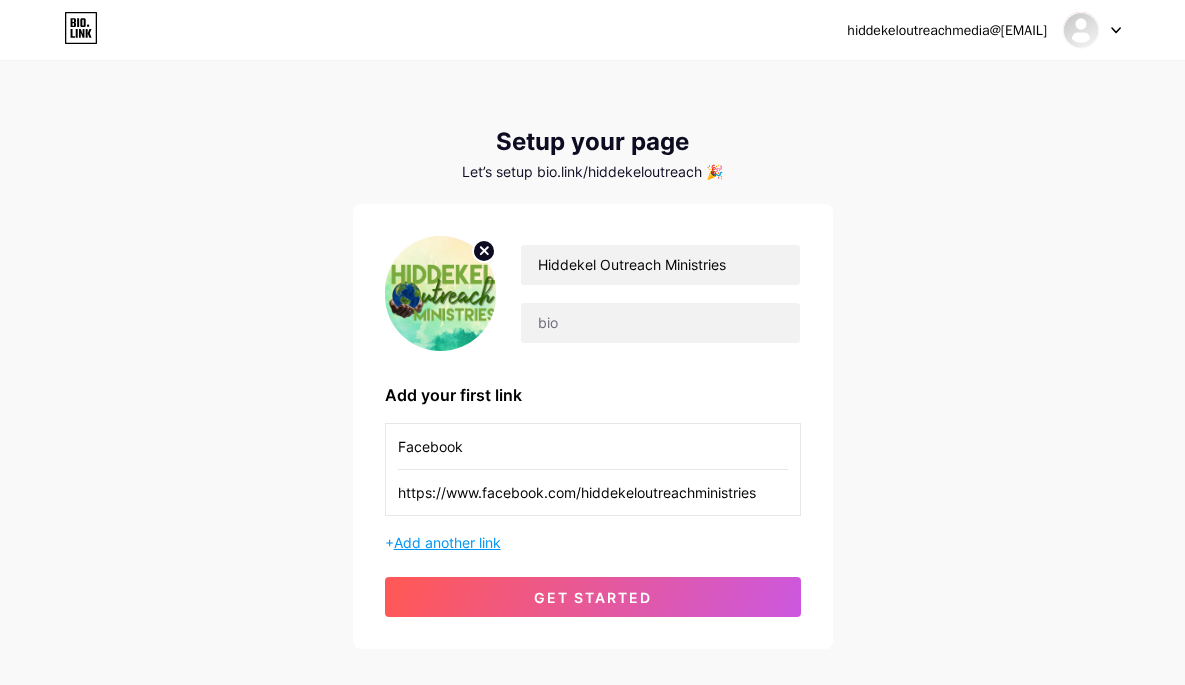 type on "https://www.facebook.com/hiddekeloutreachministries" 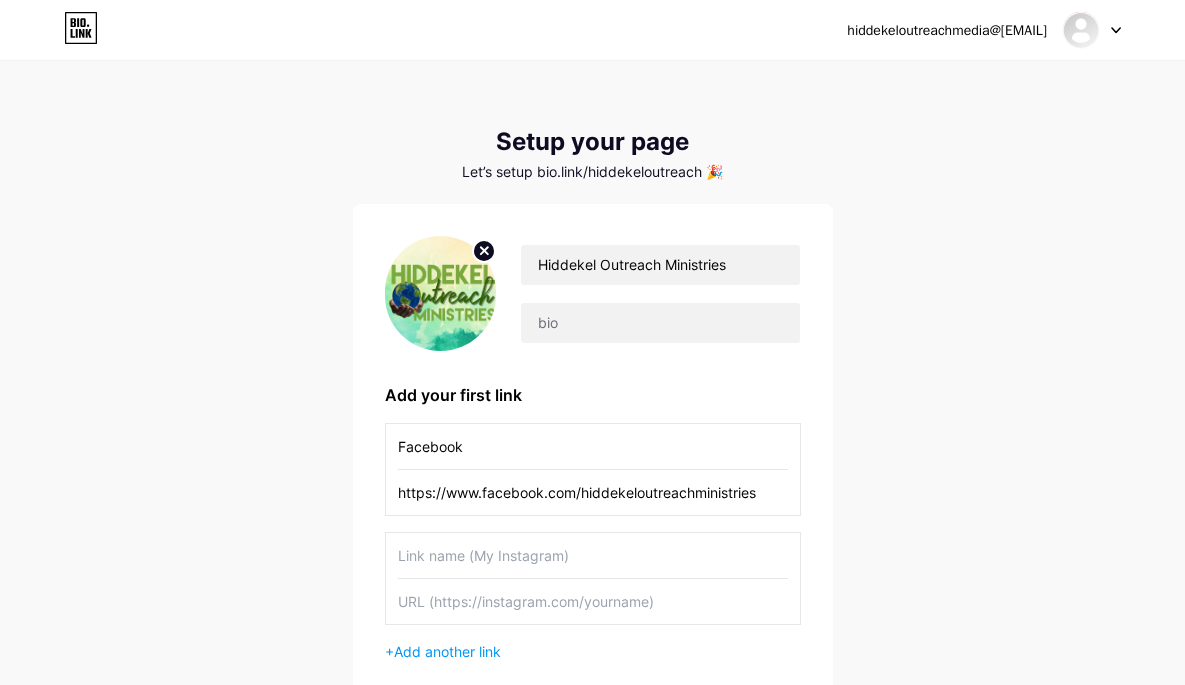 click at bounding box center [593, 555] 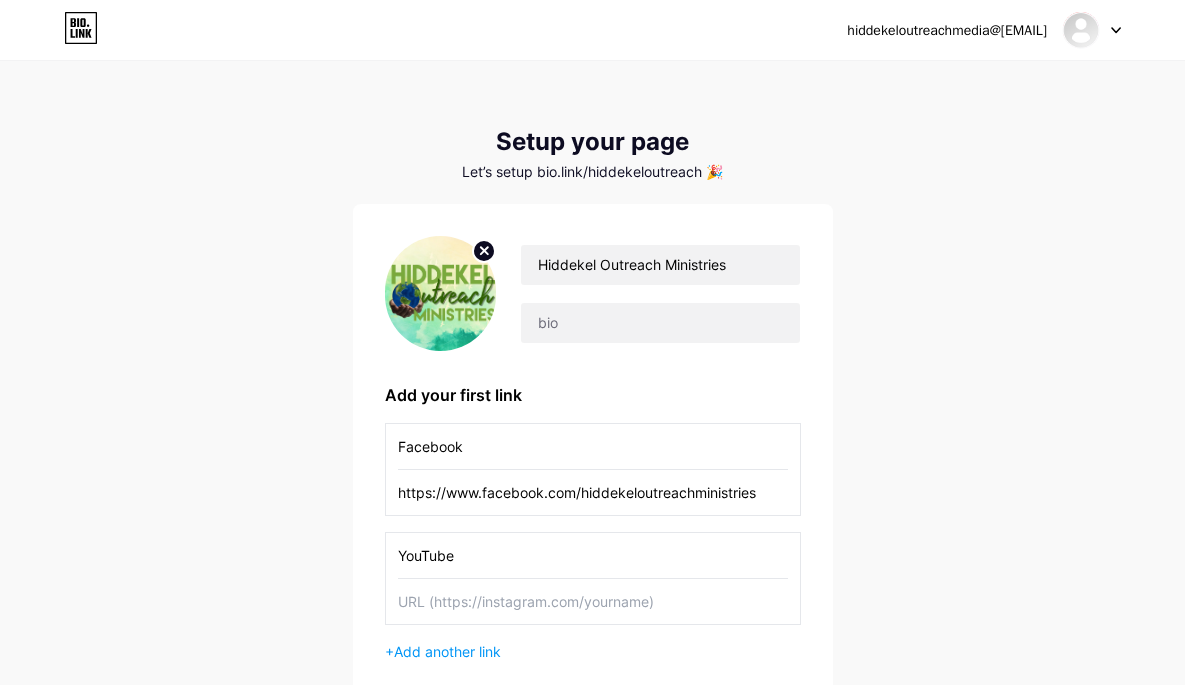 type on "YouTube" 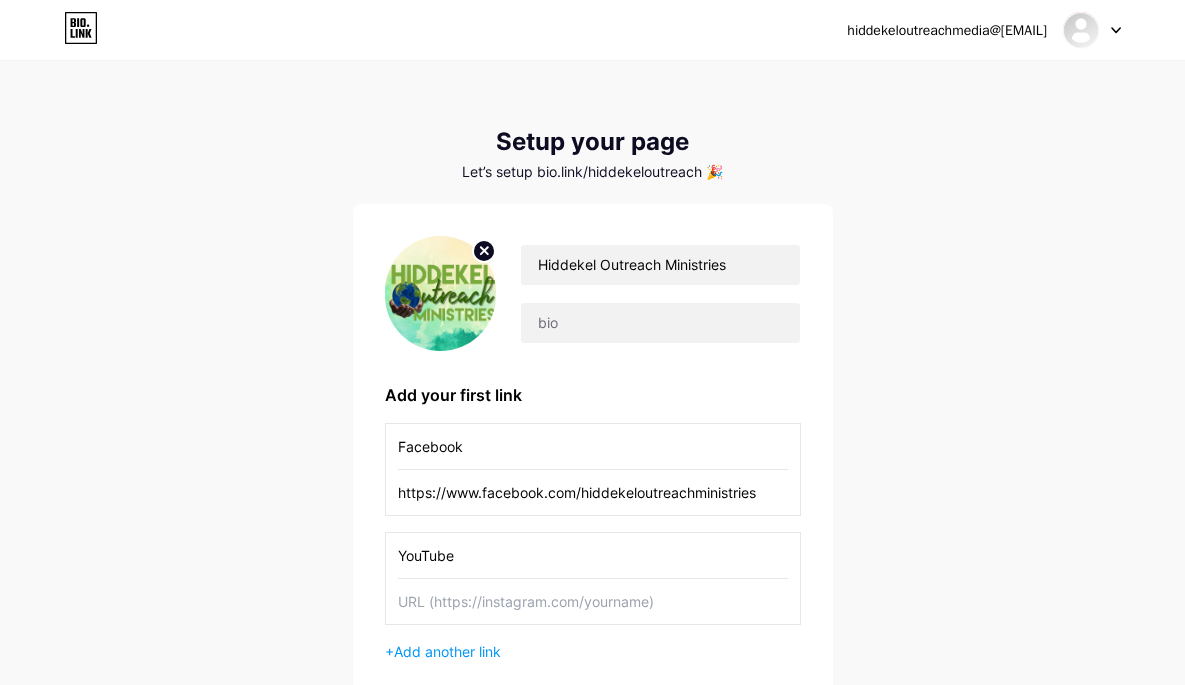 paste on "https://youtube.com/@hiddekeloutreach37?si=rvqGmk_q1CB7_x6_" 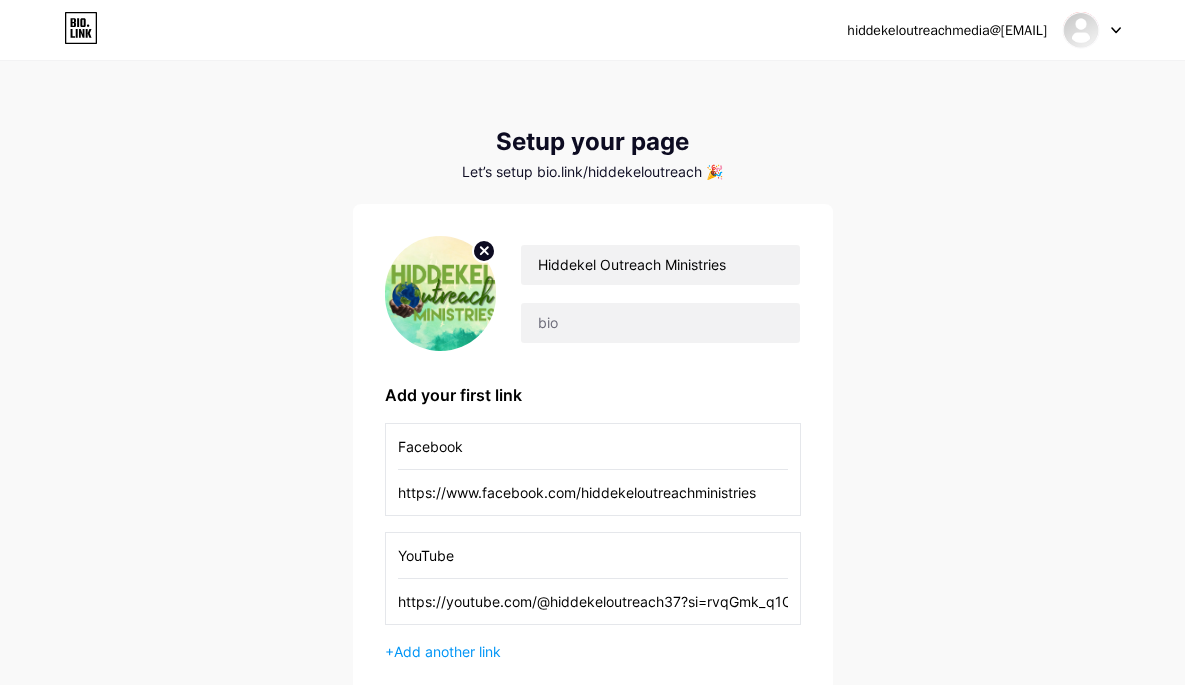 scroll, scrollTop: 0, scrollLeft: 48, axis: horizontal 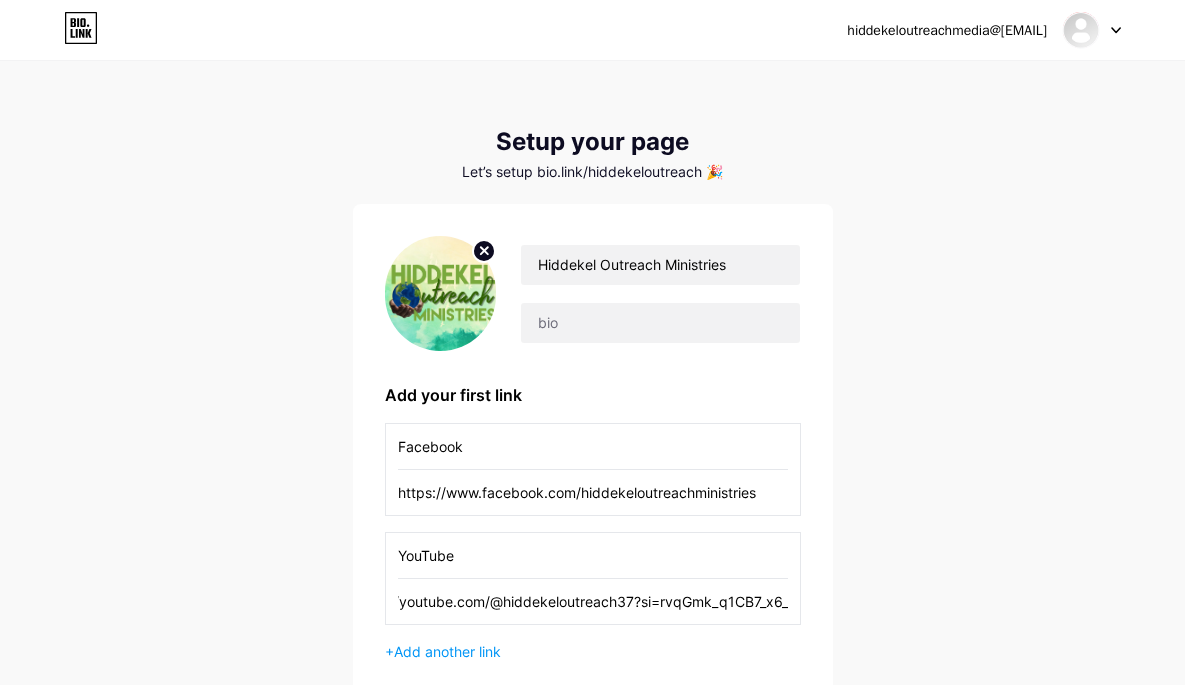type on "https://youtube.com/@hiddekeloutreach37?si=rvqGmk_q1CB7_x6_" 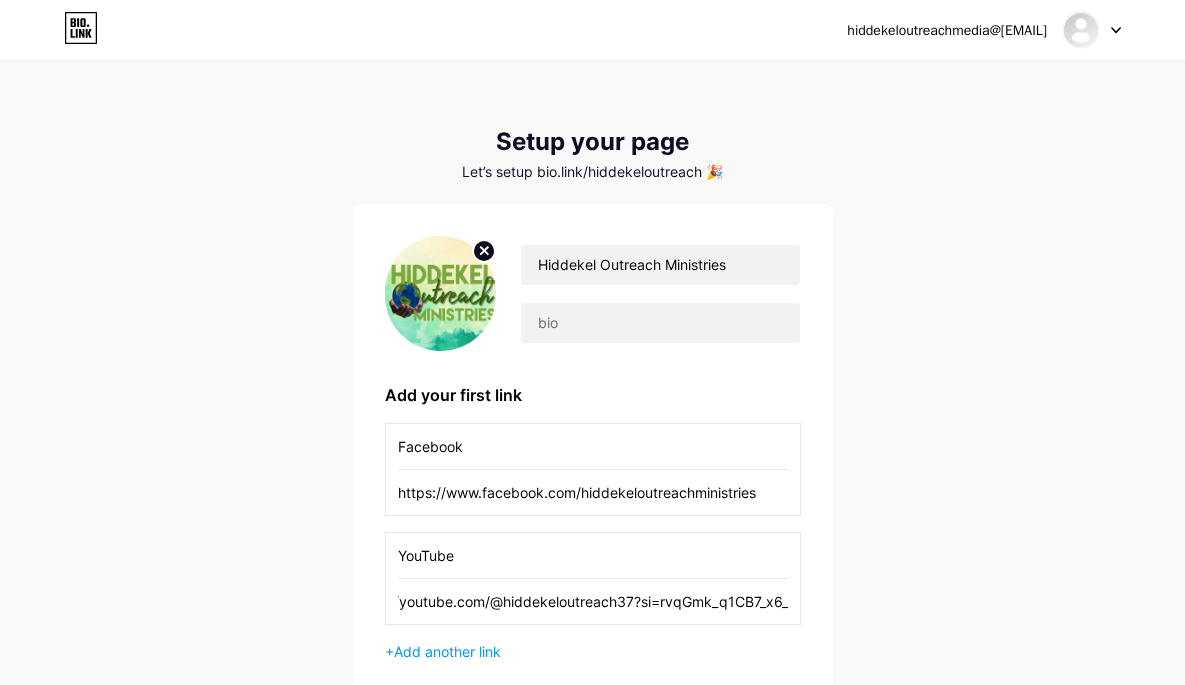 scroll, scrollTop: 0, scrollLeft: 0, axis: both 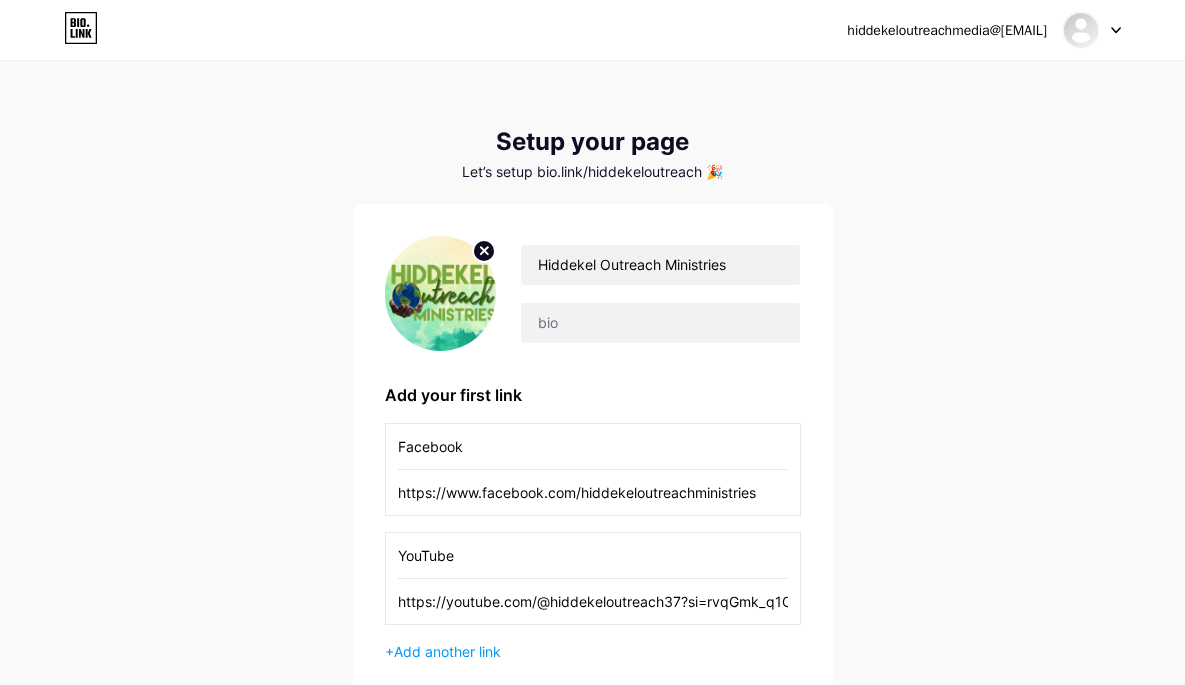 drag, startPoint x: 763, startPoint y: 495, endPoint x: 363, endPoint y: 492, distance: 400.01126 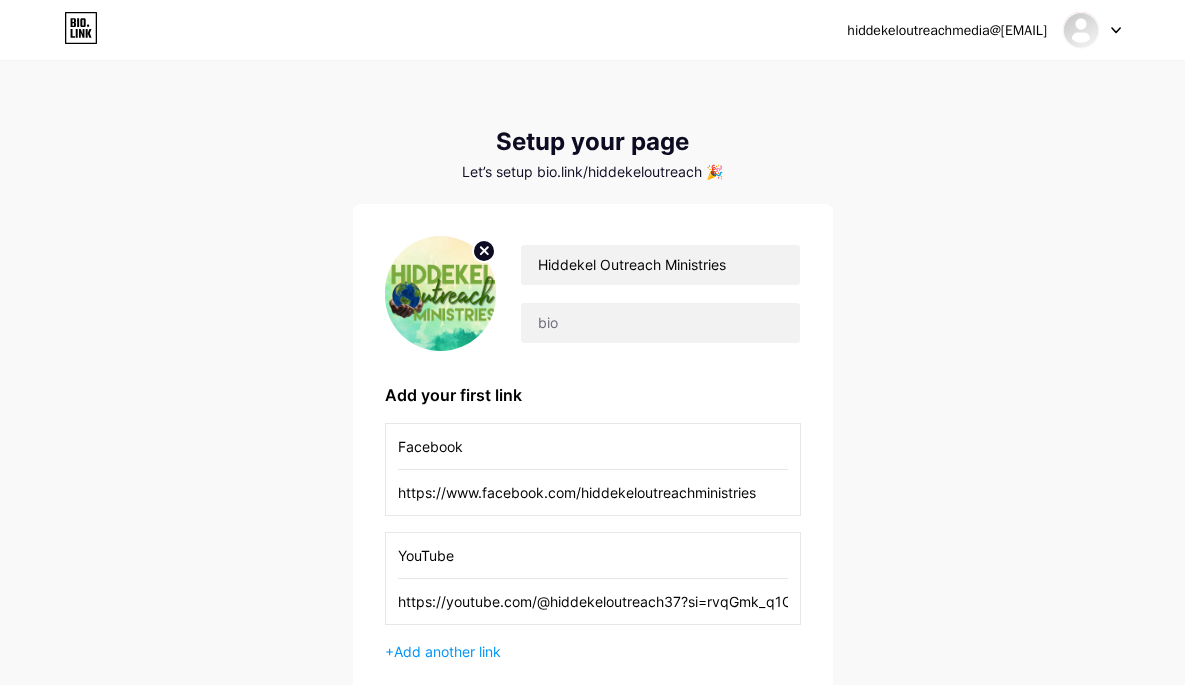 click on "Hiddekel Outreach Ministries Add your first link Facebook https://www.facebook.com/hiddekeloutreachministries YouTube https://youtube.com/@hiddekeloutreach37?si=rvqGmk_q1CB7_x6_
+ Add another link get started" at bounding box center [593, 481] 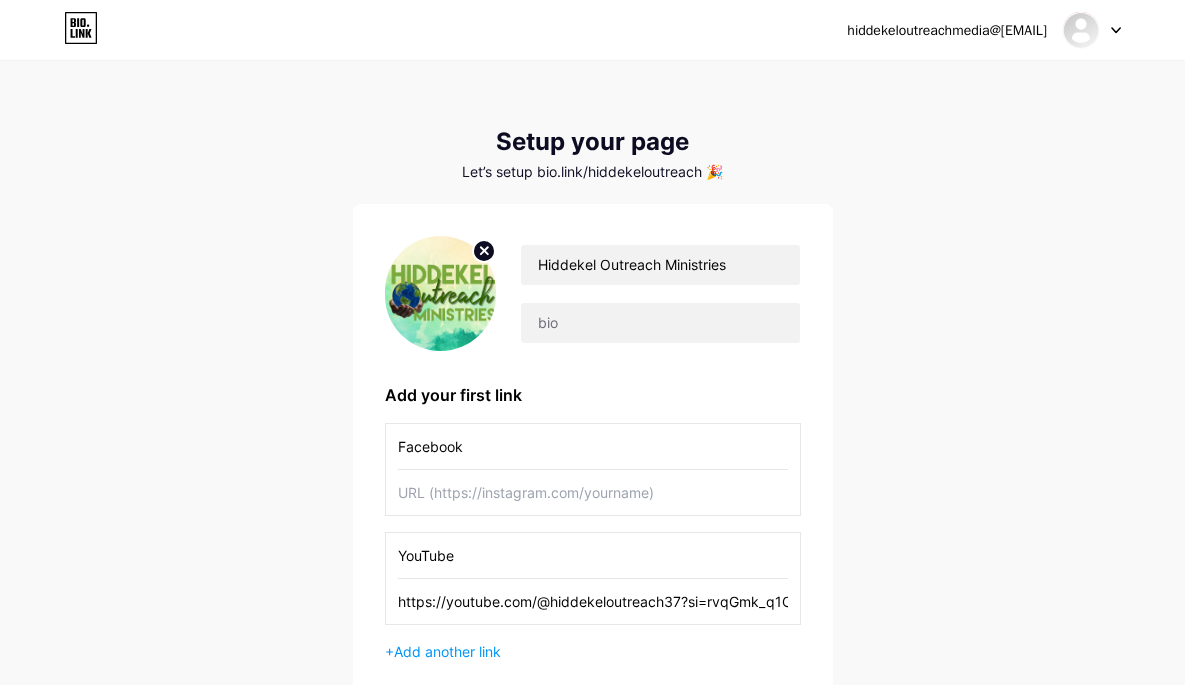 paste on "https://www.facebook.com/hiddekeloutreachministries" 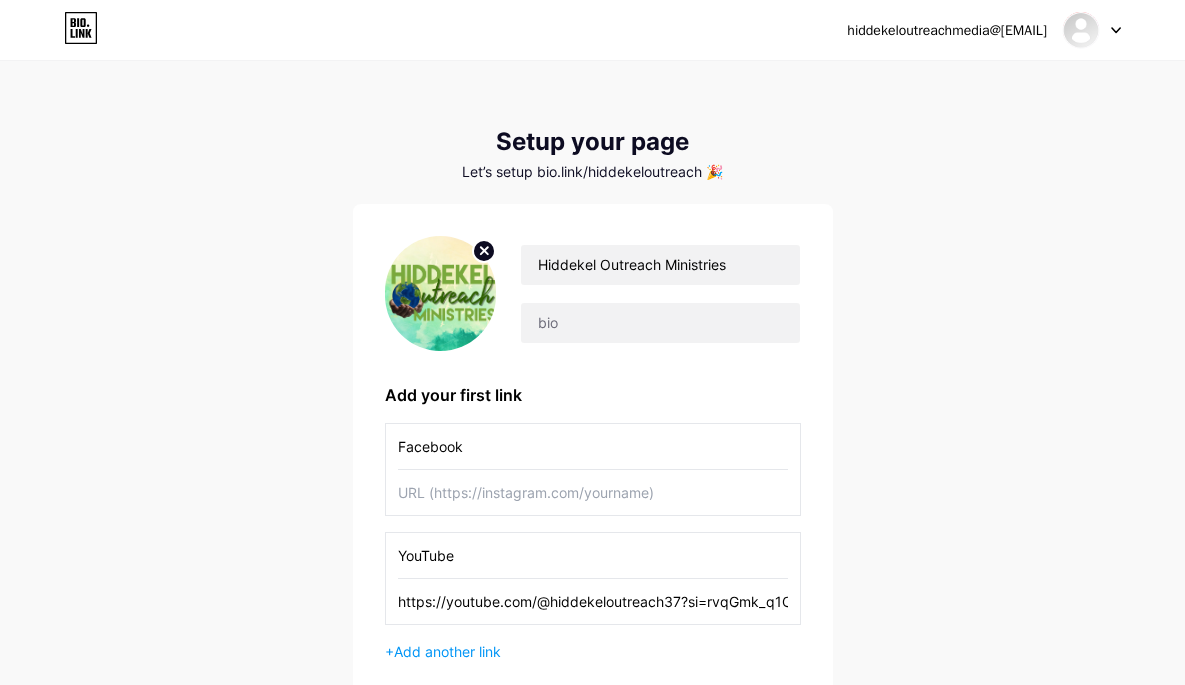 type on "https://www.facebook.com/hiddekeloutreachministries" 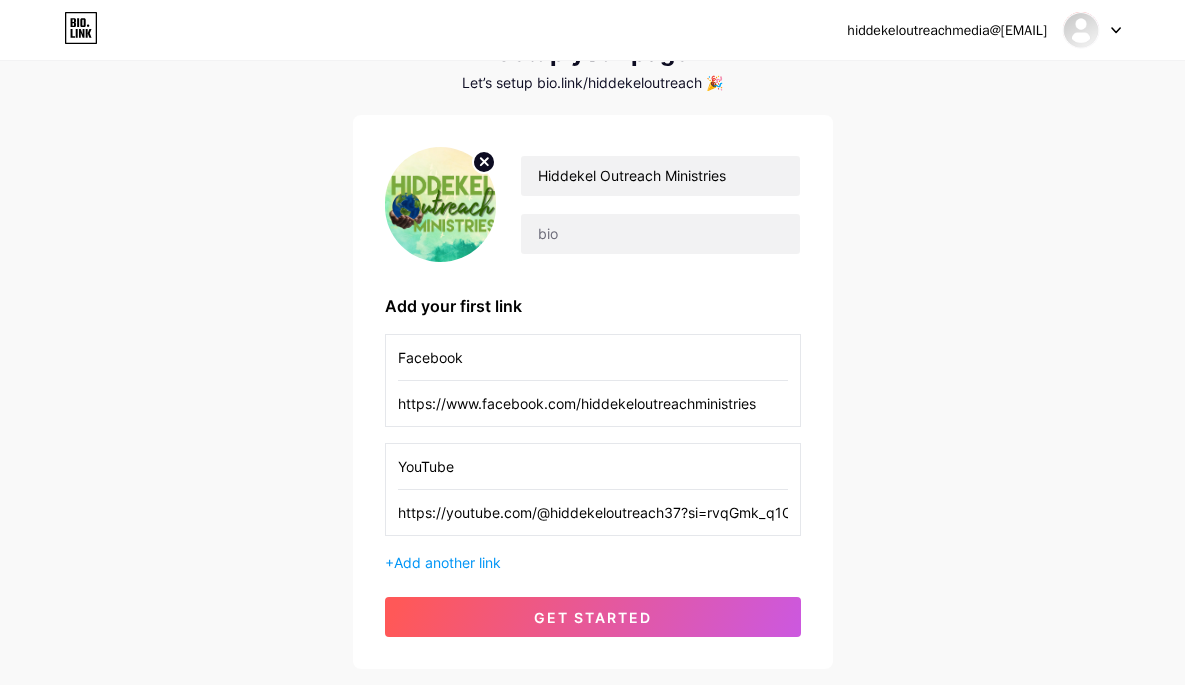 scroll, scrollTop: 93, scrollLeft: 0, axis: vertical 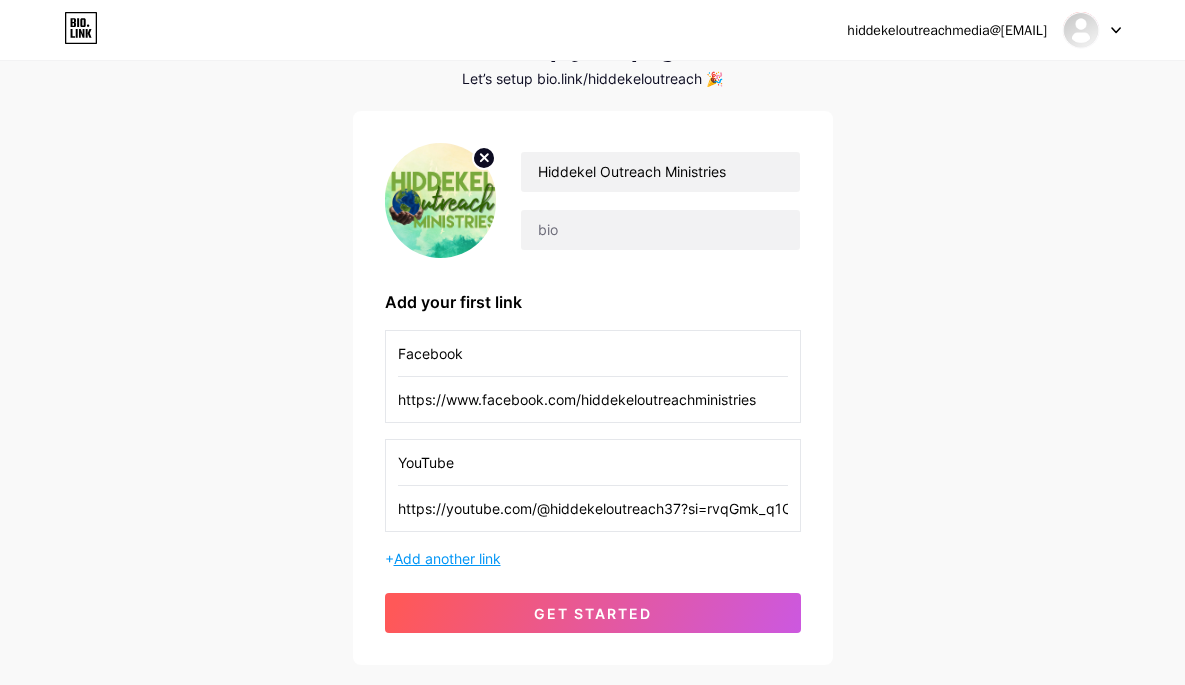 click on "Add another link" at bounding box center [447, 558] 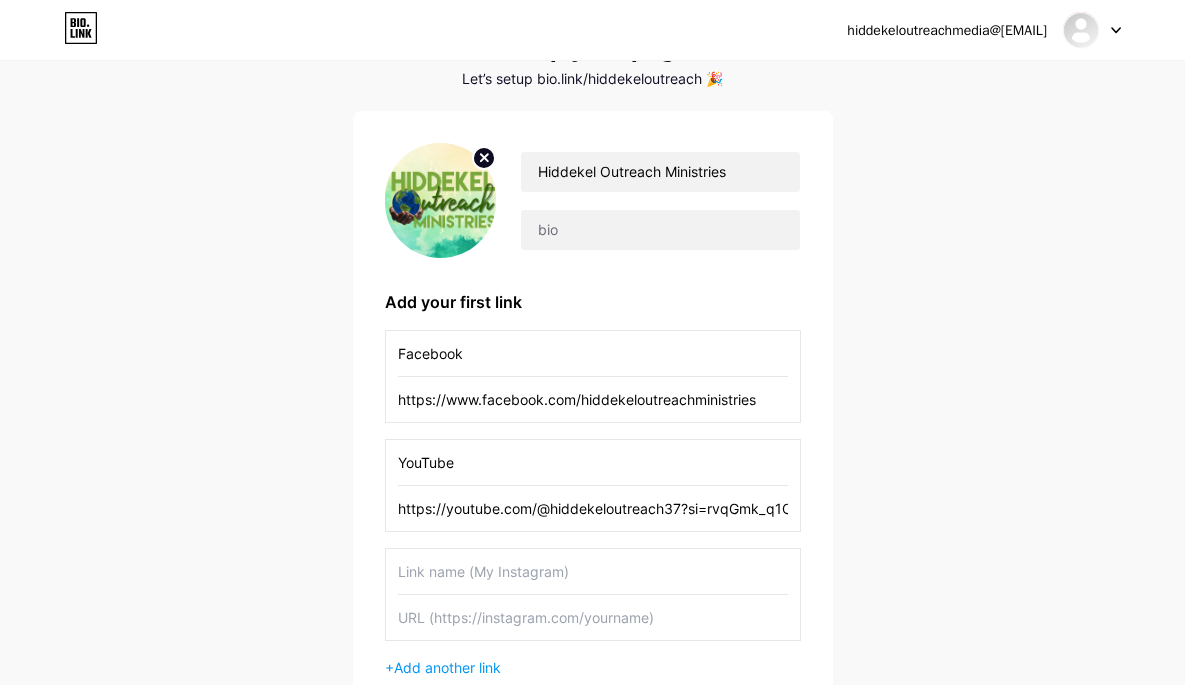 click at bounding box center [593, 571] 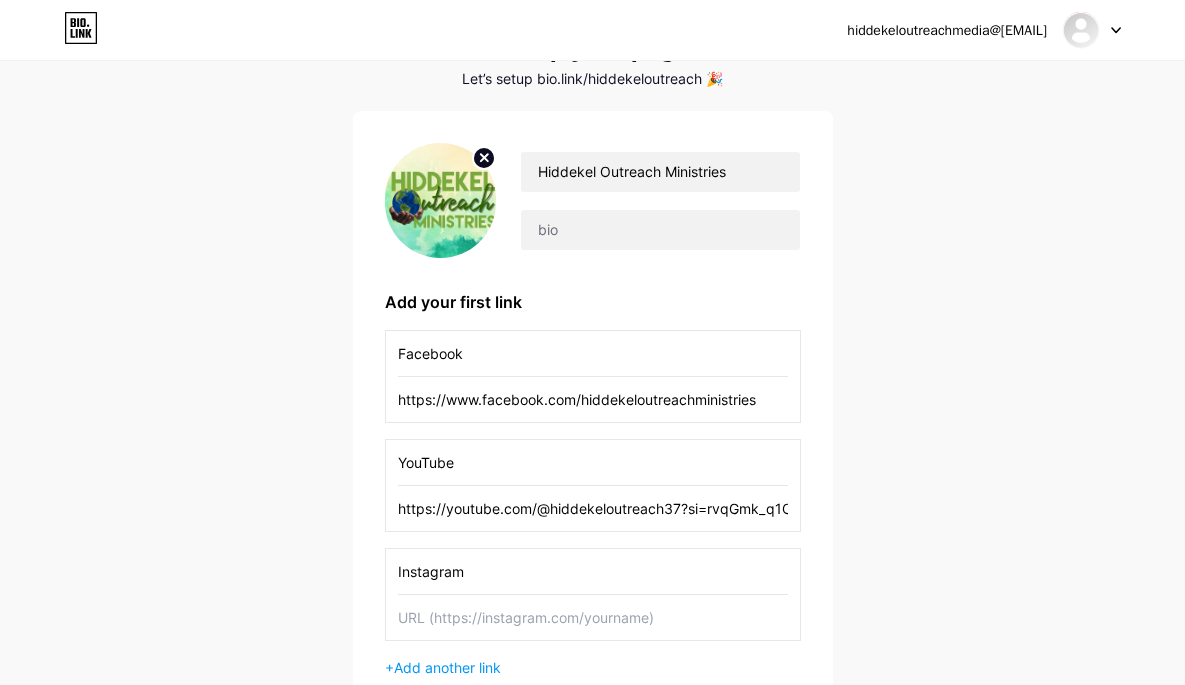 type on "Instagram" 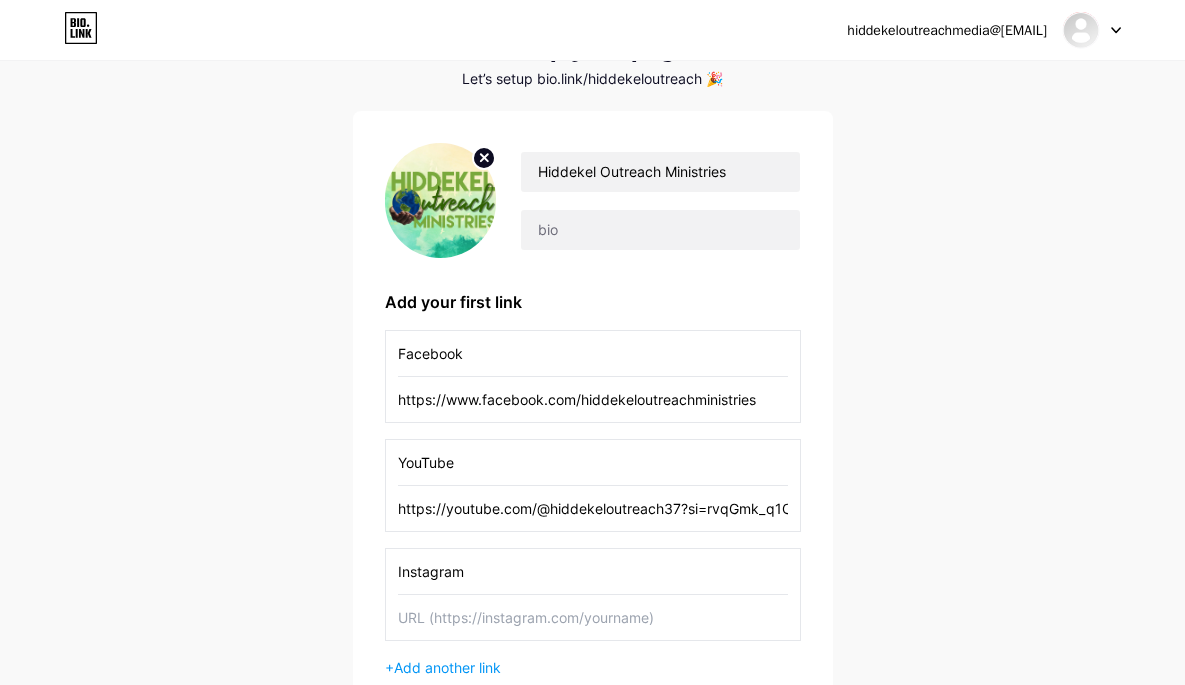 click at bounding box center (593, 617) 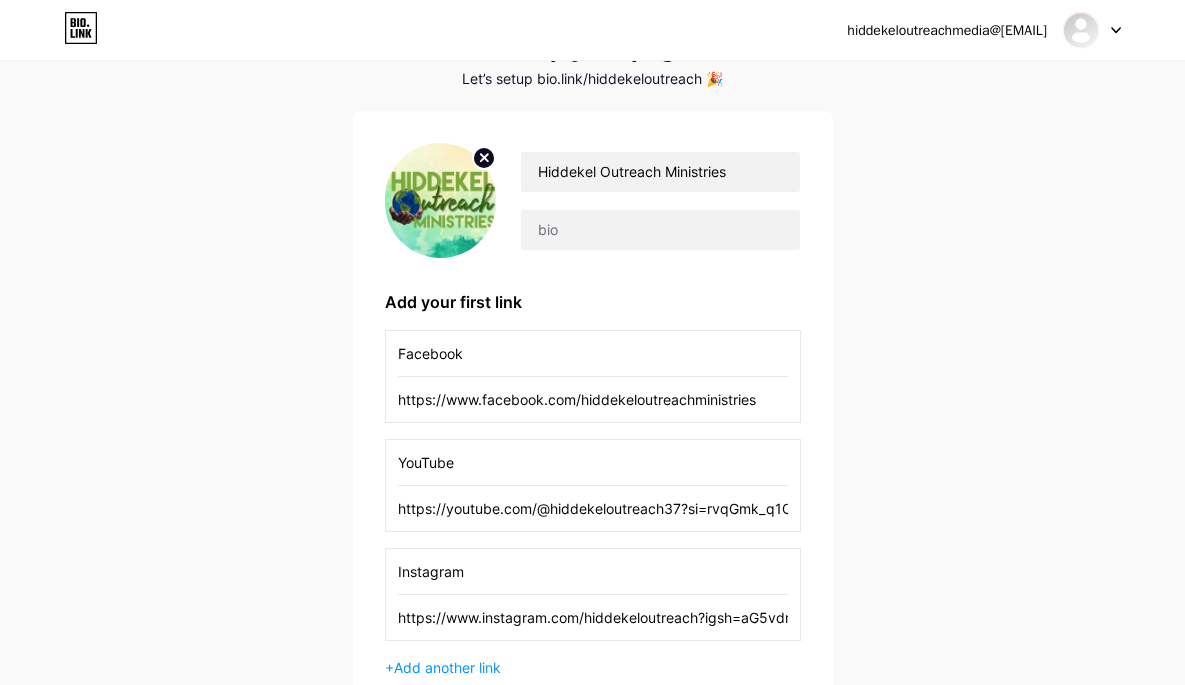 scroll, scrollTop: 0, scrollLeft: 202, axis: horizontal 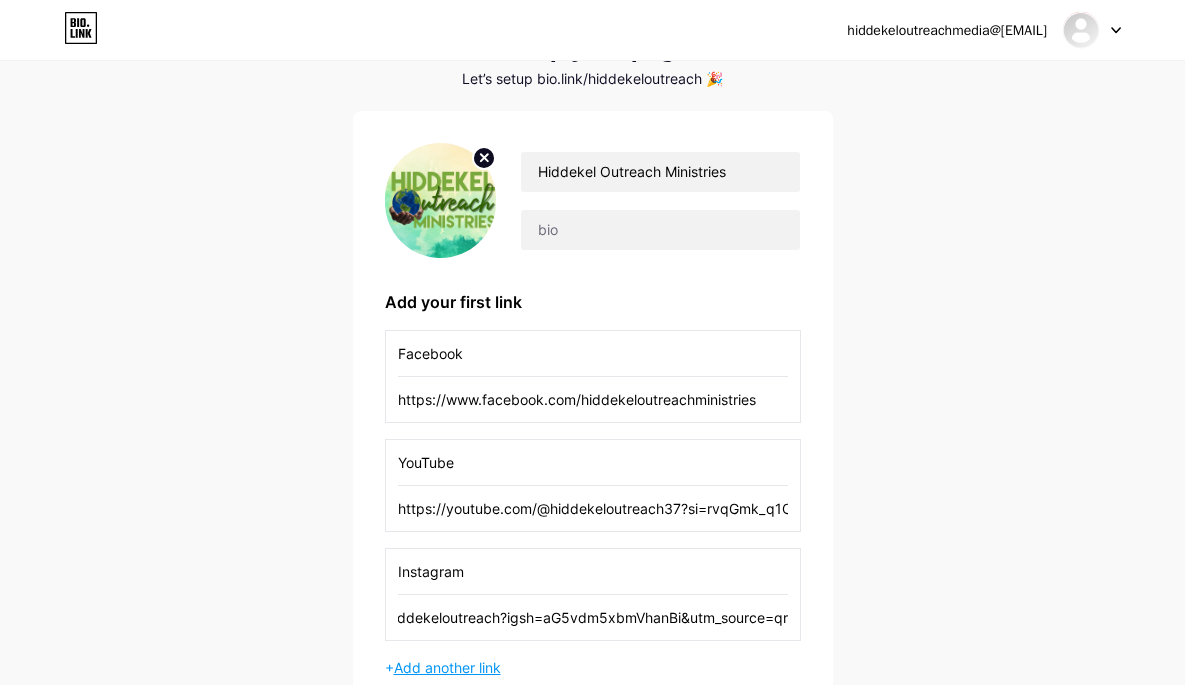 type on "https://www.instagram.com/hiddekeloutreach?igsh=aG5vdm5xbmVhanBi&utm_source=qr" 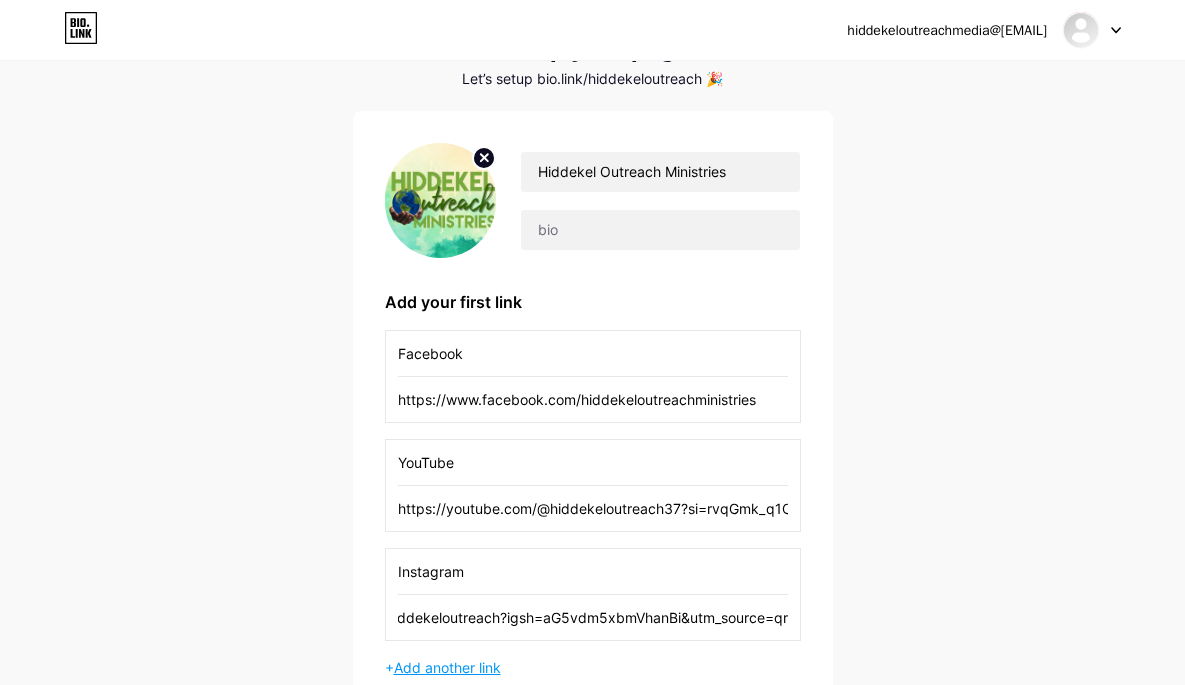 scroll, scrollTop: 0, scrollLeft: 0, axis: both 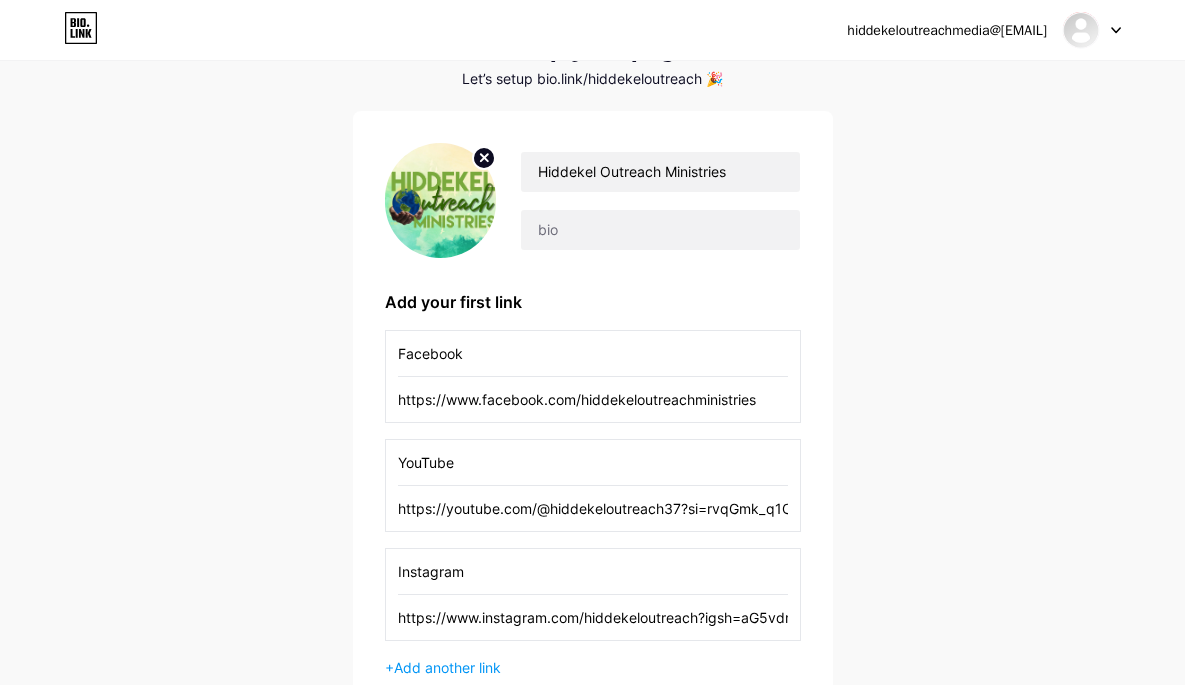 drag, startPoint x: 780, startPoint y: 402, endPoint x: 351, endPoint y: 398, distance: 429.01865 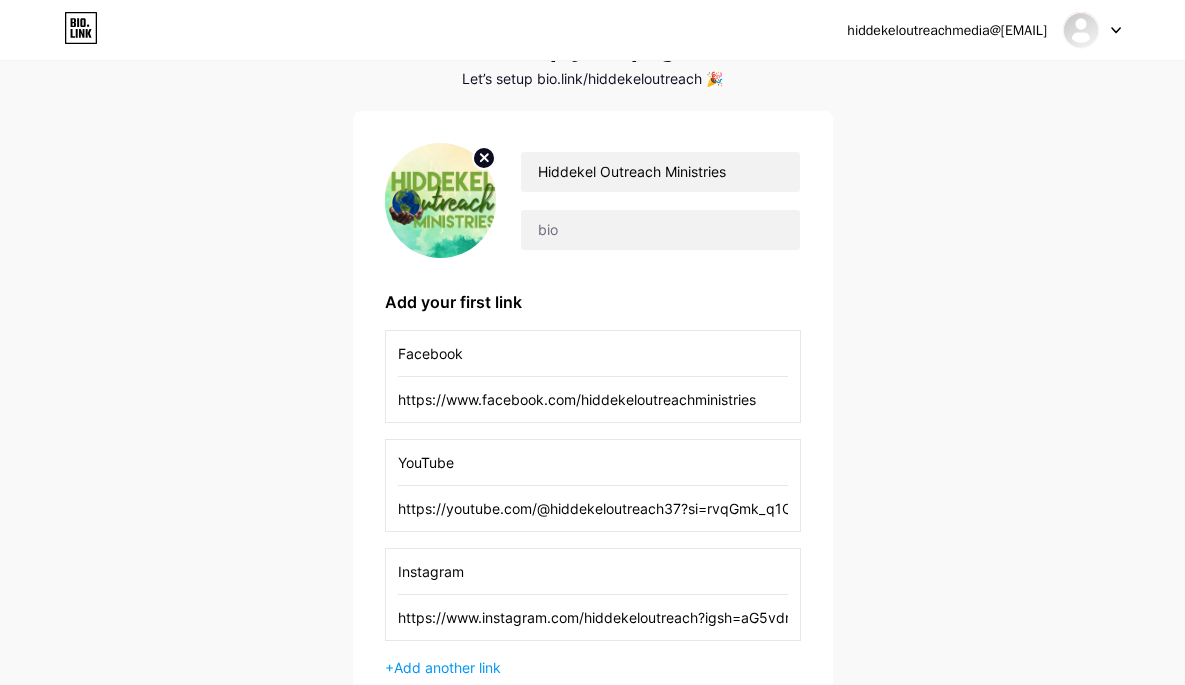 click on "hiddekeloutreachmedia@[EMAIL] Dashboard Logout Setup your page Let’s setup bio.link/hiddekeloutreach 🎉 Hiddekel Outreach Ministries Add your first link Facebook https://www.facebook.com/hiddekeloutreachministries YouTube https://youtube.com/@hiddekeloutreach37?si=rvqGmk_q1CB7_x6_ Instagram https://www.instagram.com/hiddekeloutreach?igsh=aG5vdm5xbmVhanBi&utm_source=qr + Add another link get started" at bounding box center (592, 372) 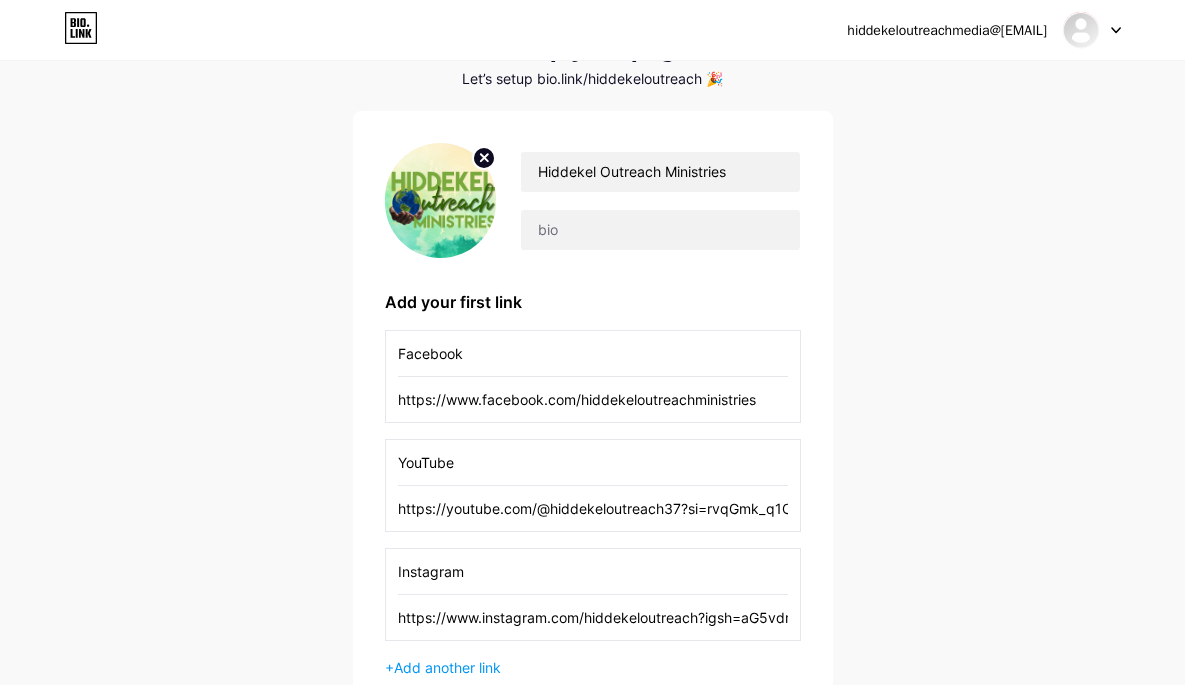 paste on "share/1AwhrC1WmC/?mibextid=wwXIfr" 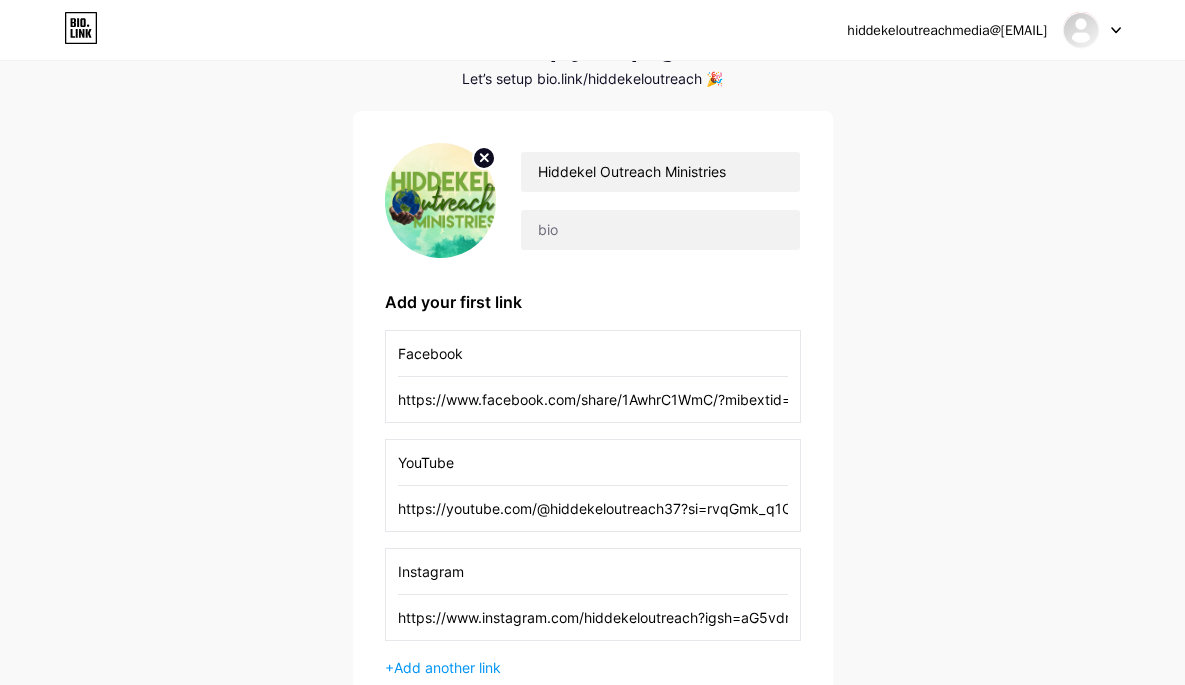 scroll, scrollTop: 0, scrollLeft: 51, axis: horizontal 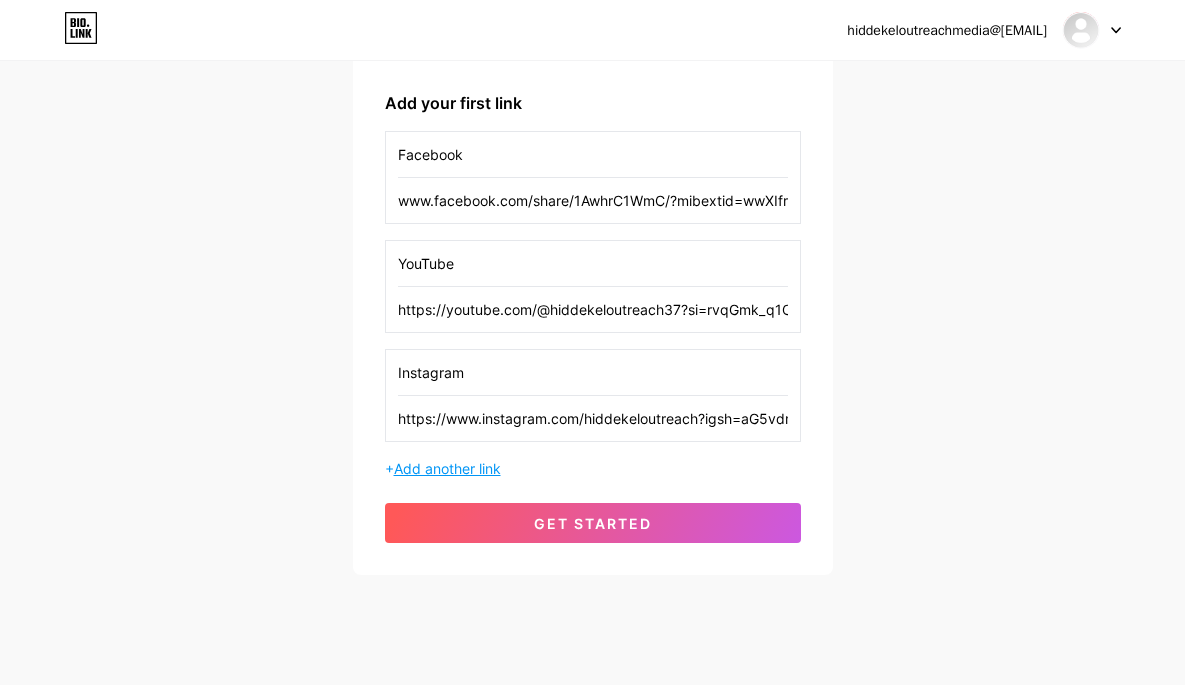 type on "https://www.facebook.com/share/1AwhrC1WmC/?mibextid=wwXIfr" 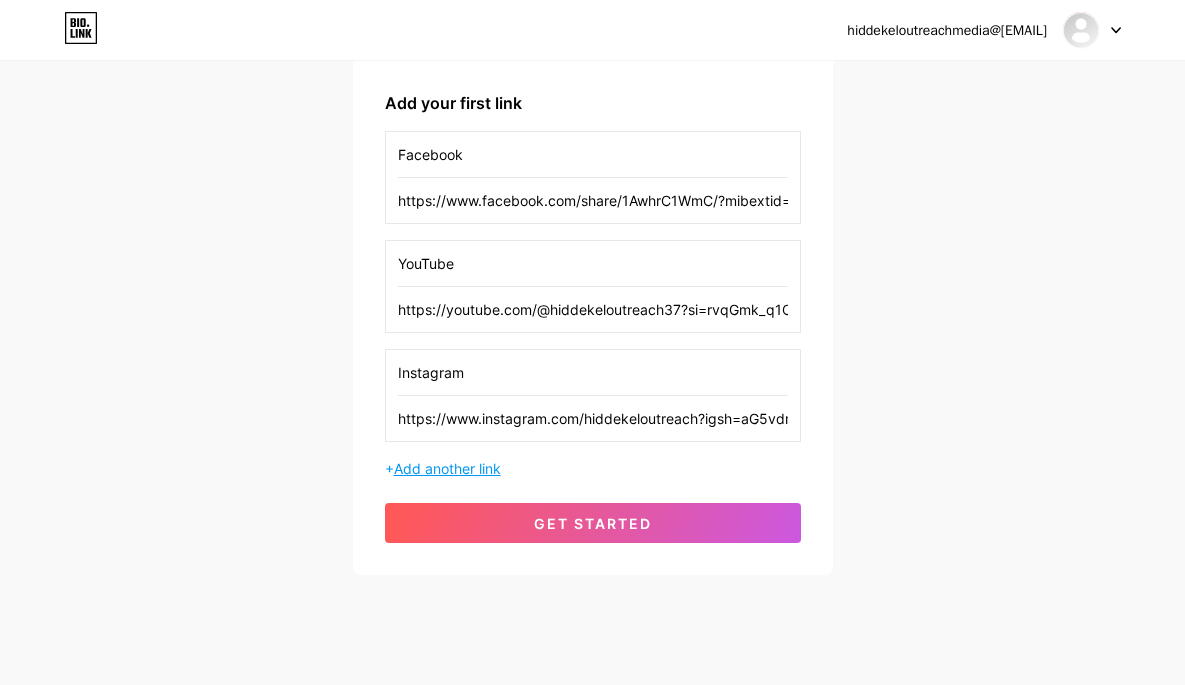 click on "Add another link" at bounding box center (447, 468) 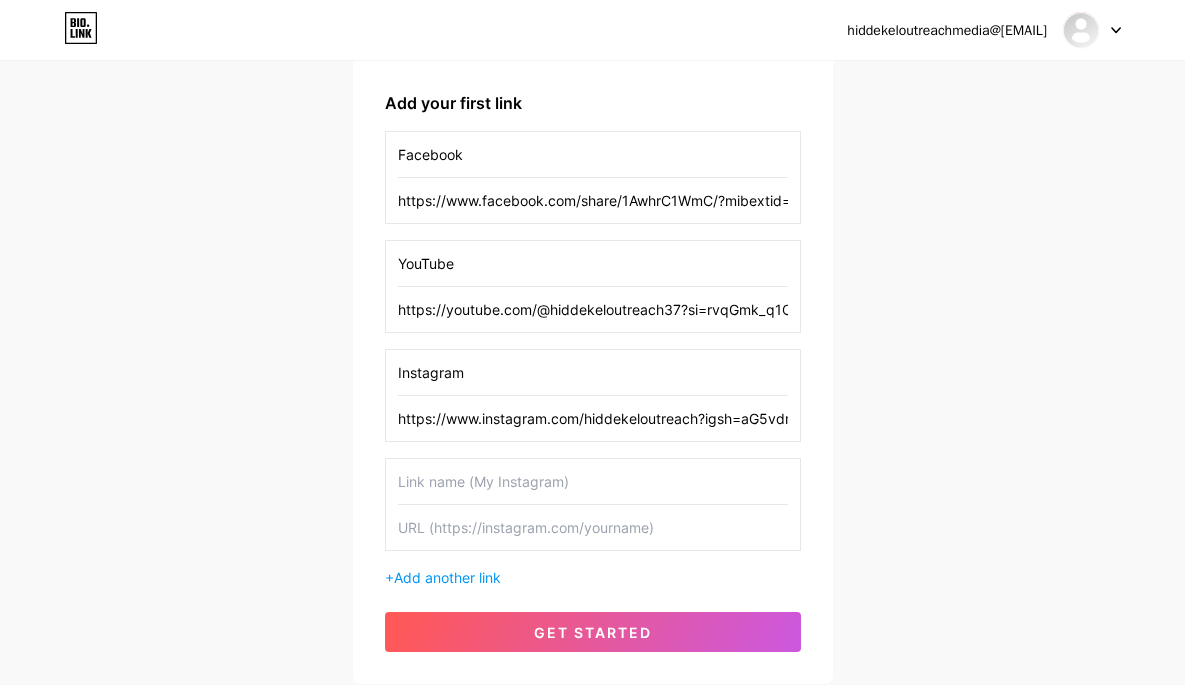 click at bounding box center (593, 481) 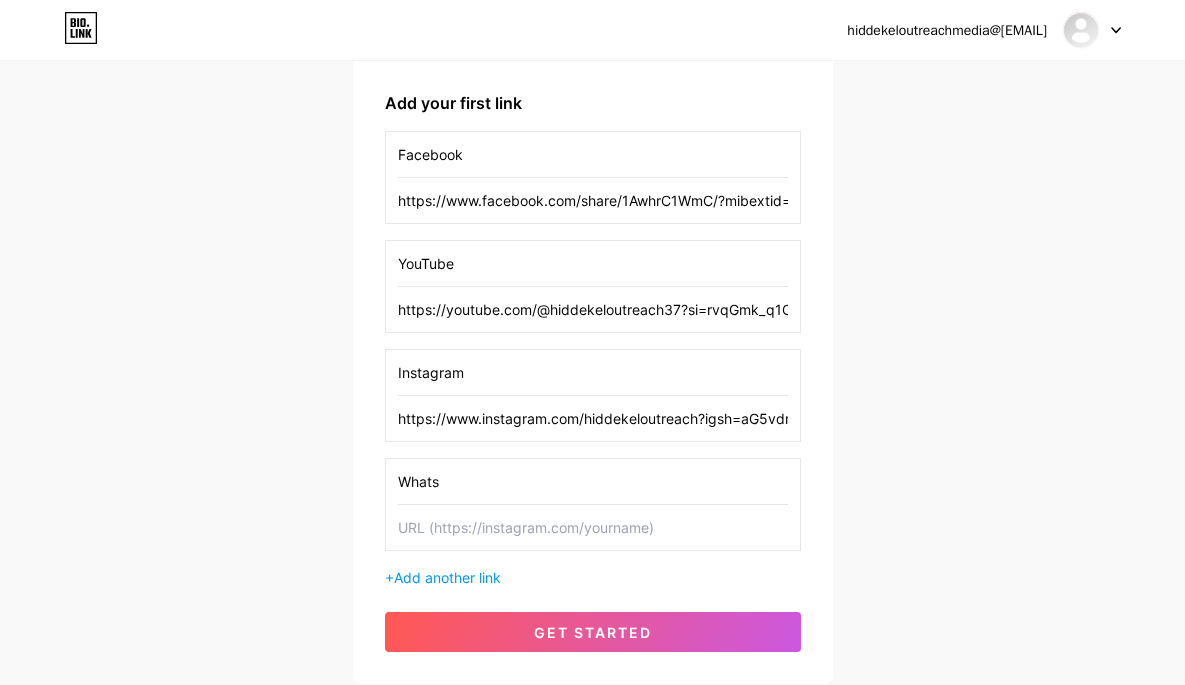 click at bounding box center [593, 527] 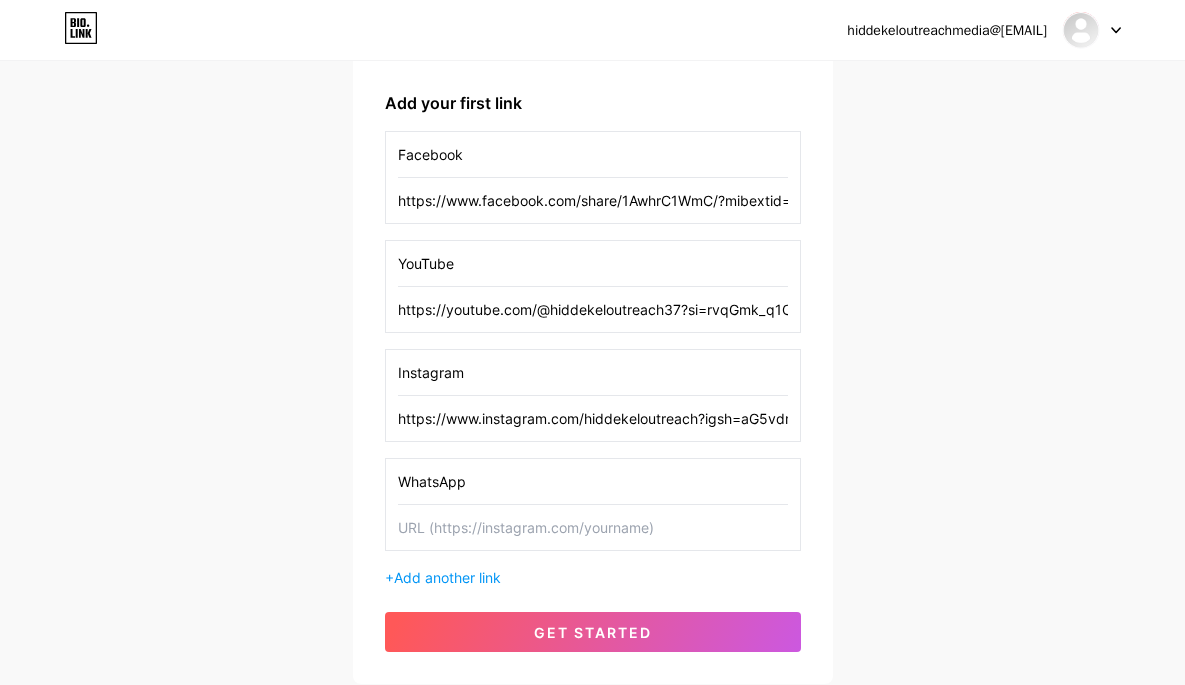 type on "WhatsApp" 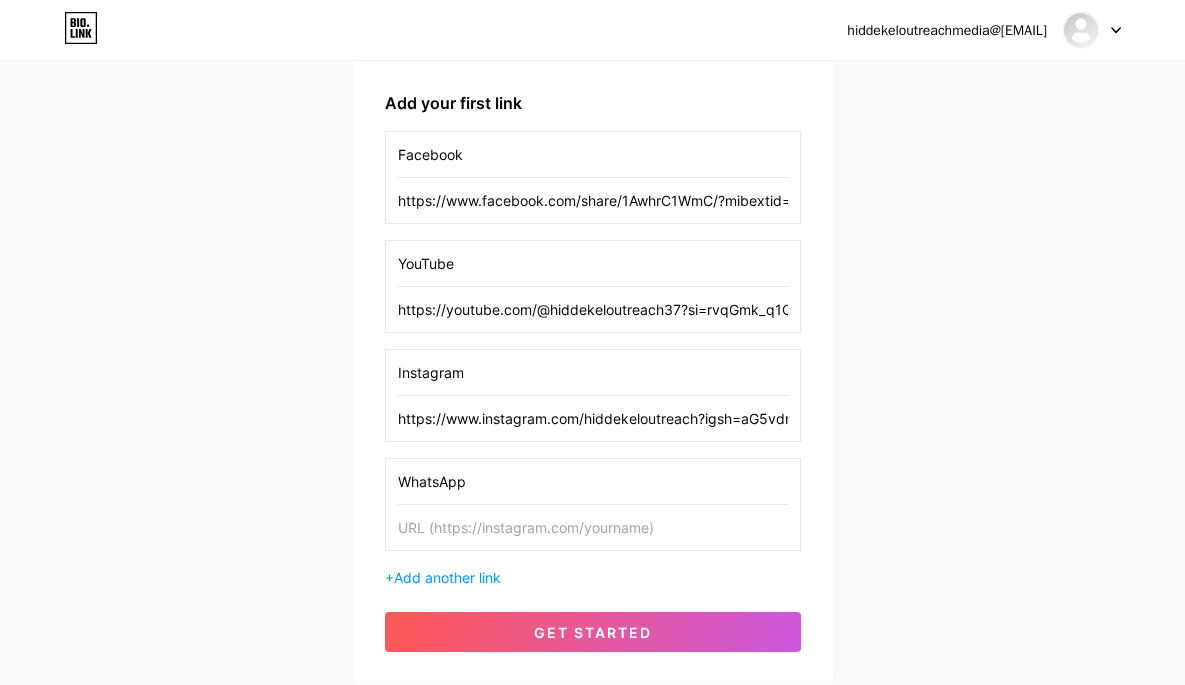 paste on "https://wa.me/message/[PHONE]" 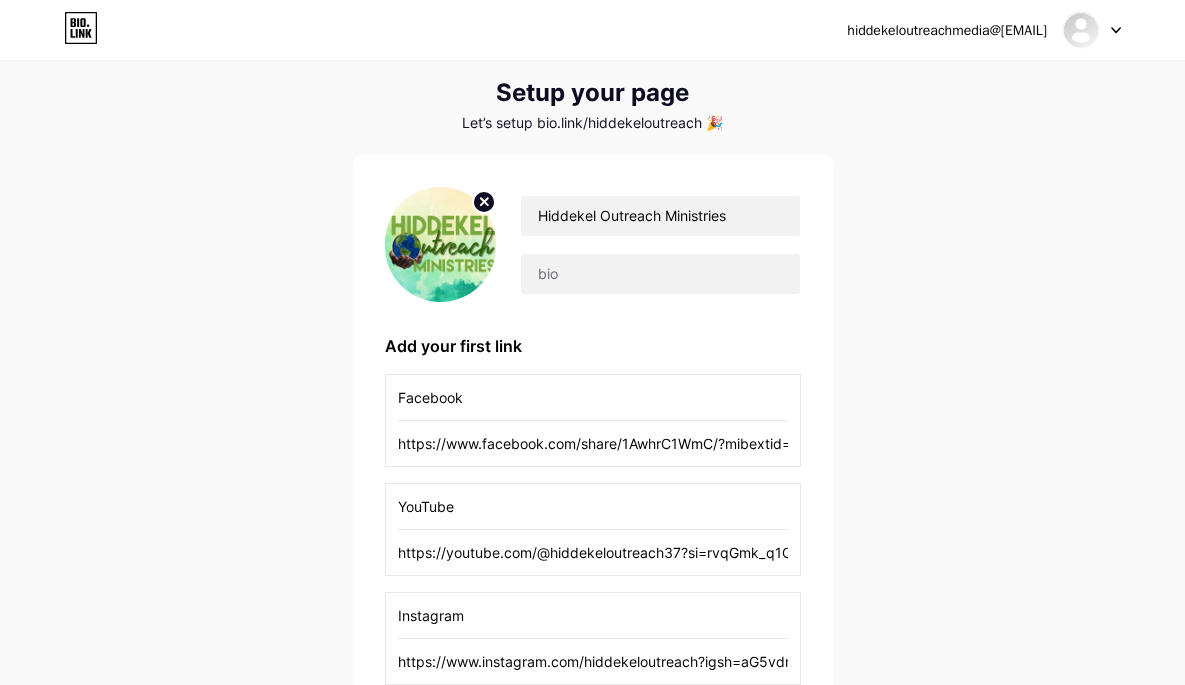 scroll, scrollTop: 0, scrollLeft: 0, axis: both 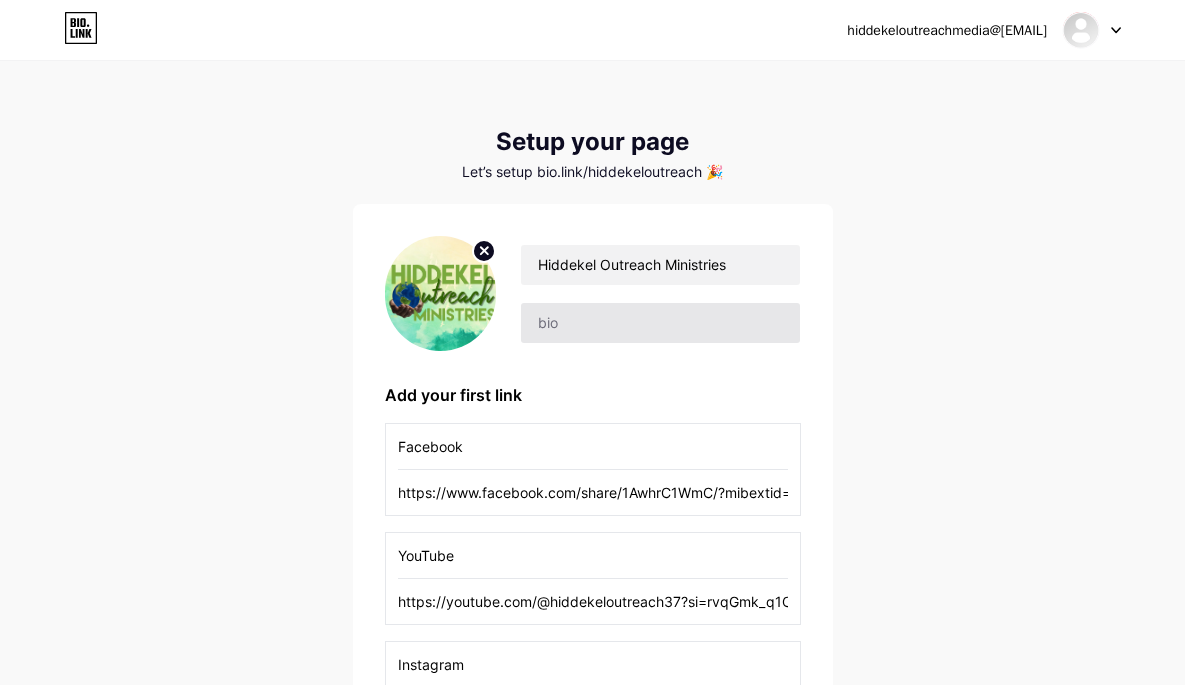 type on "https://wa.me/message/[PHONE]" 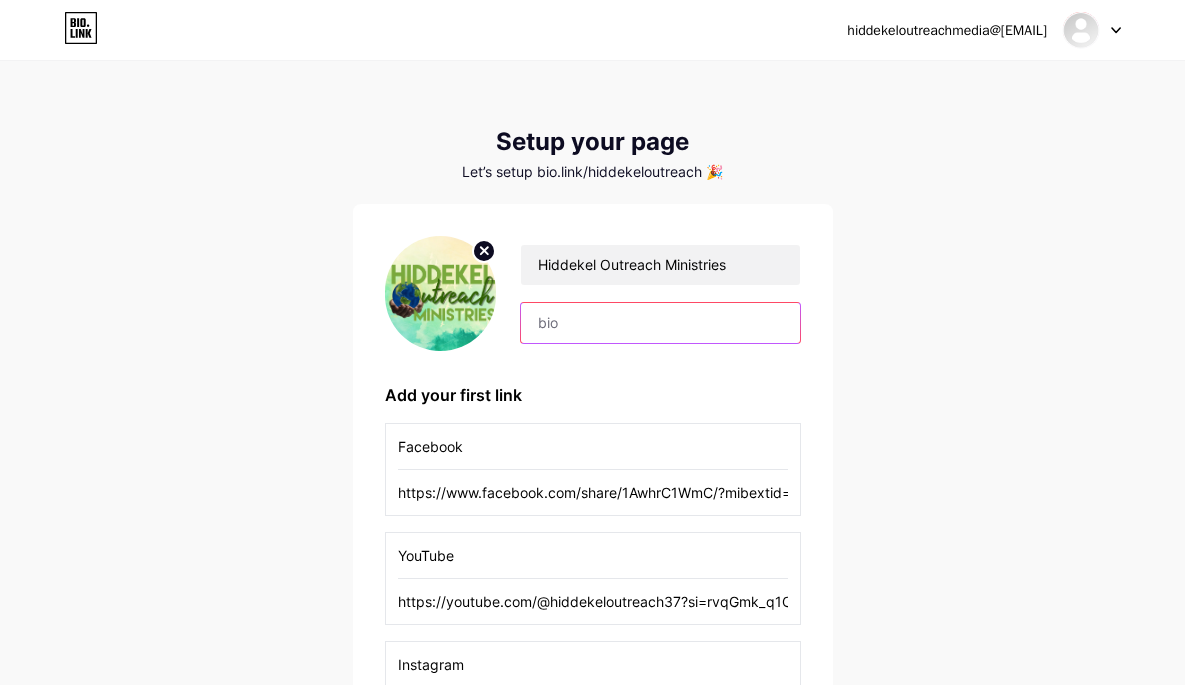 click at bounding box center [660, 323] 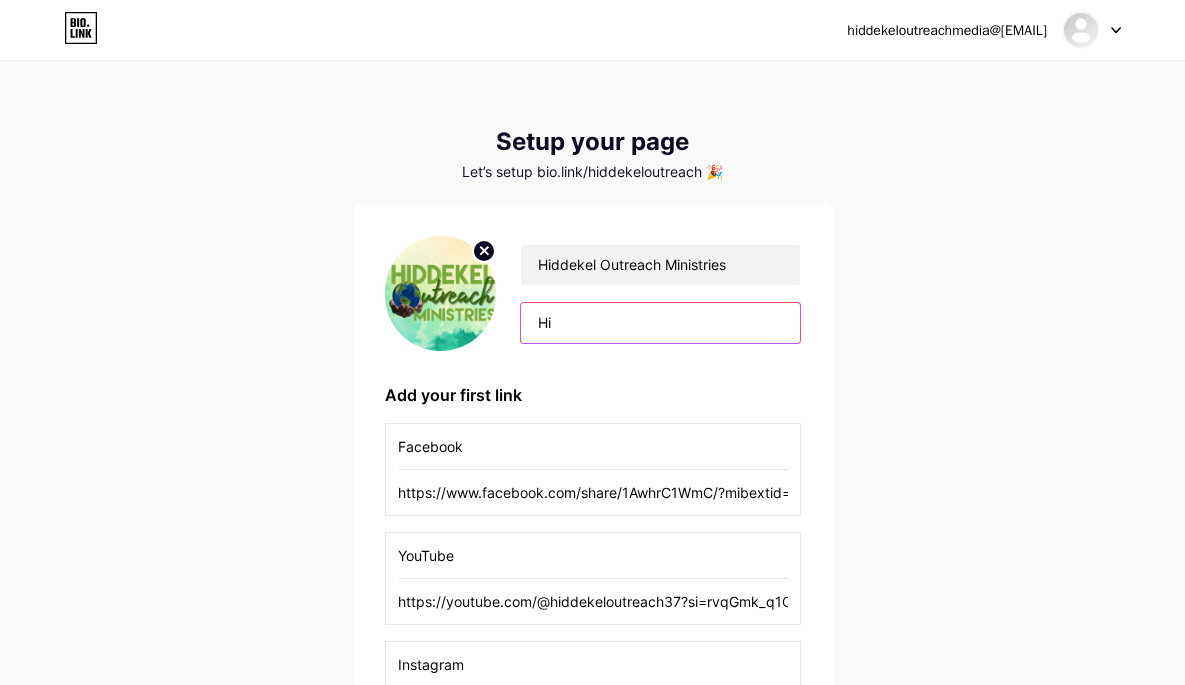 type on "H" 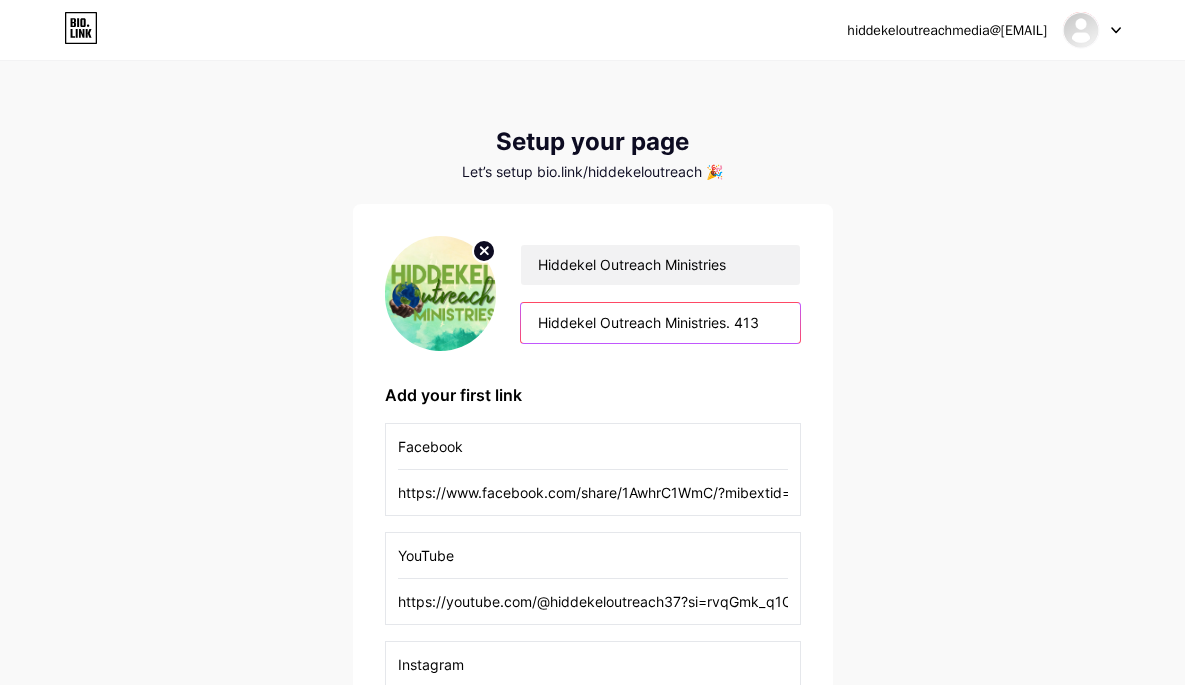 scroll, scrollTop: 0, scrollLeft: 0, axis: both 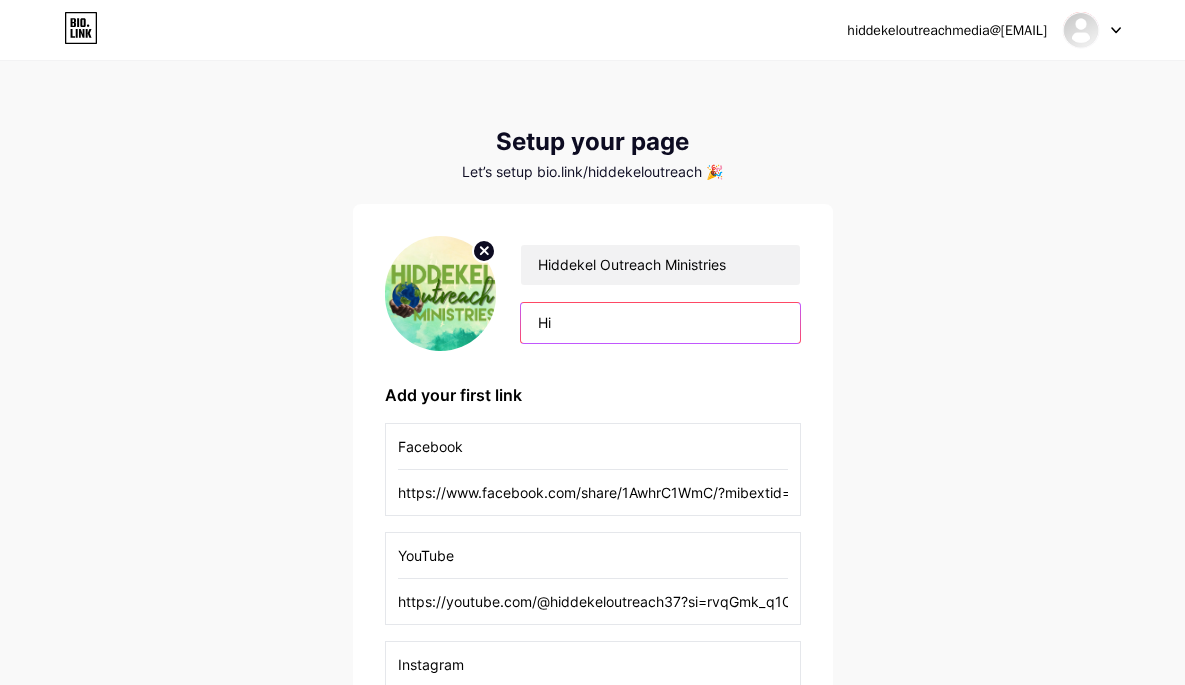 type on "H" 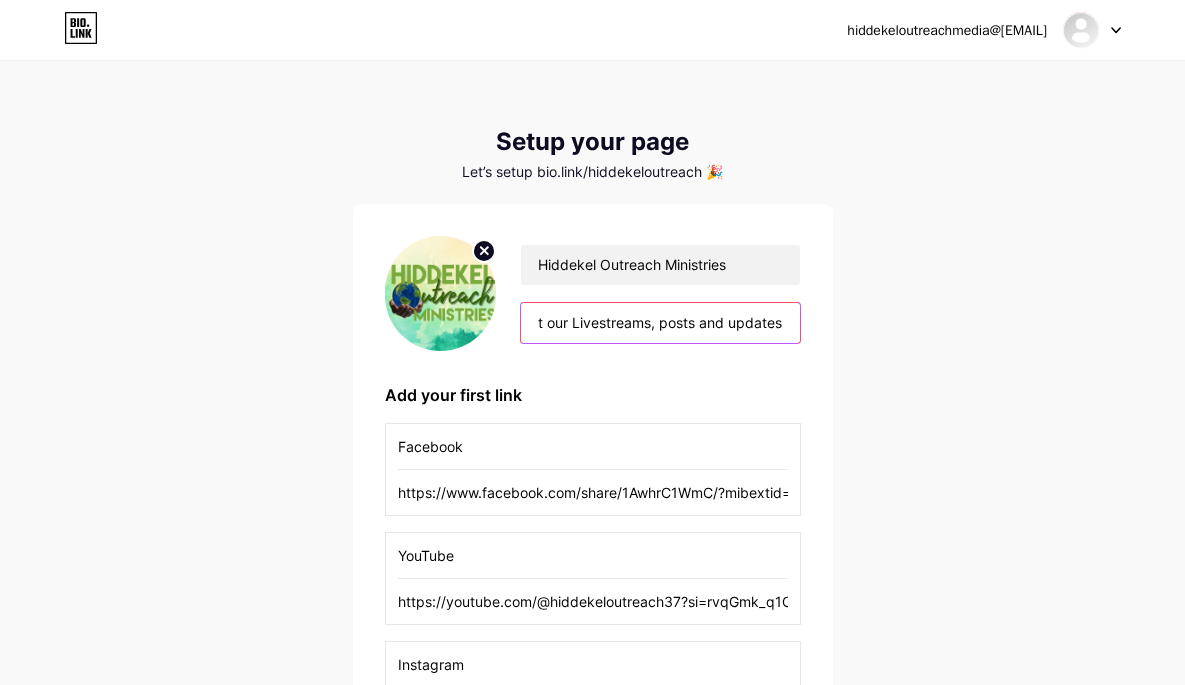 scroll, scrollTop: 0, scrollLeft: 63, axis: horizontal 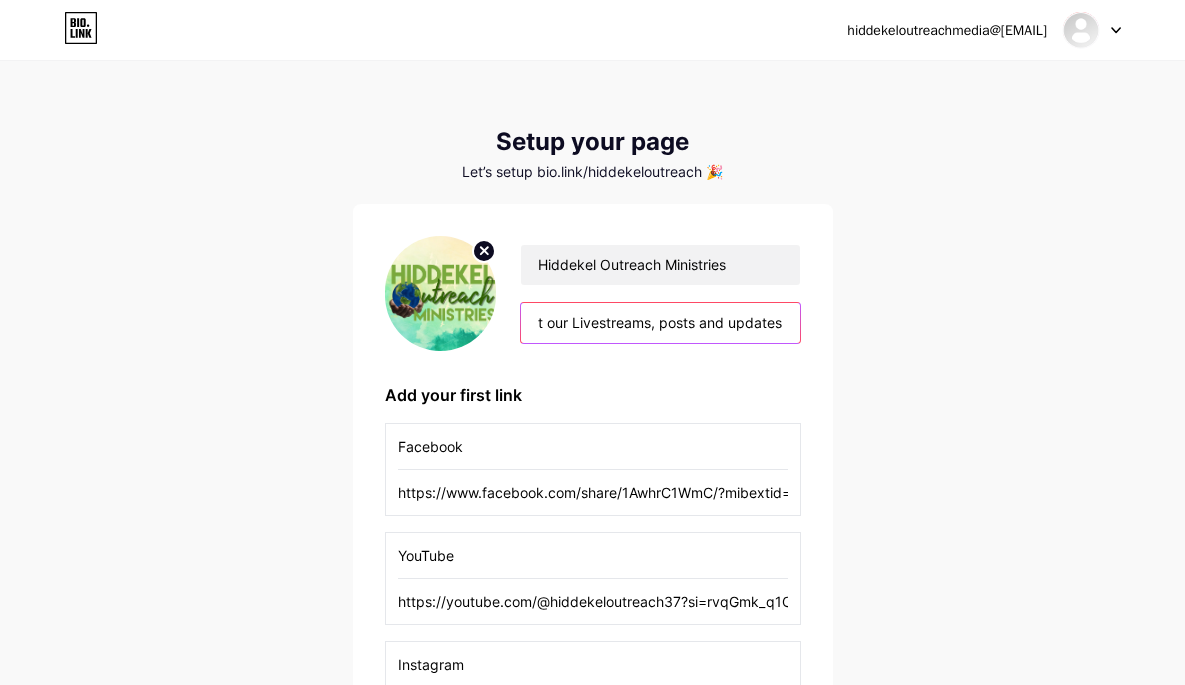 click on "Check out our Livestreams, posts and updates" at bounding box center (660, 323) 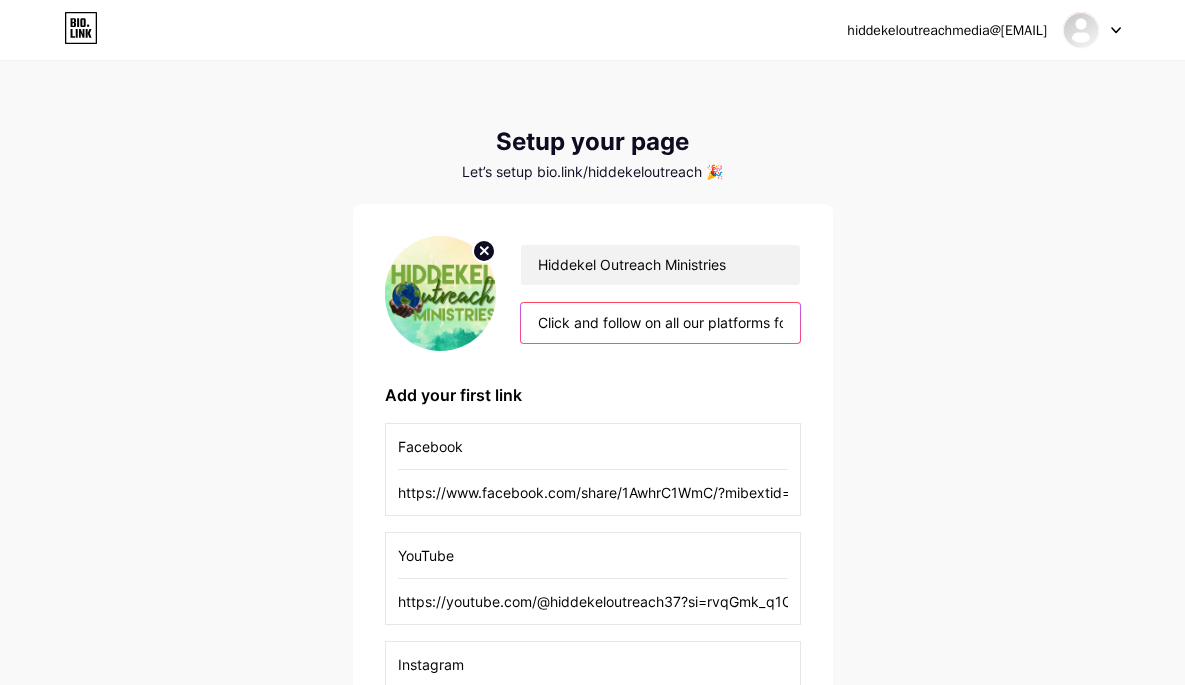 scroll, scrollTop: 0, scrollLeft: 14, axis: horizontal 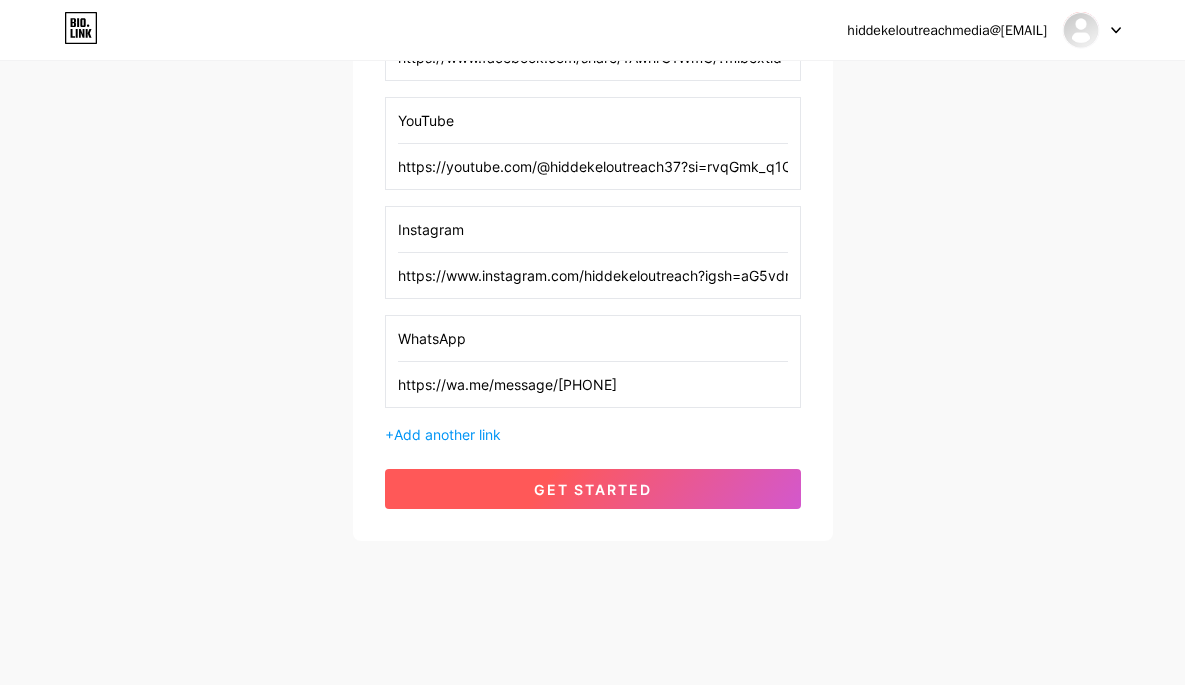 type on "Click and follow on all our platforms for Livestreams, posts and updates" 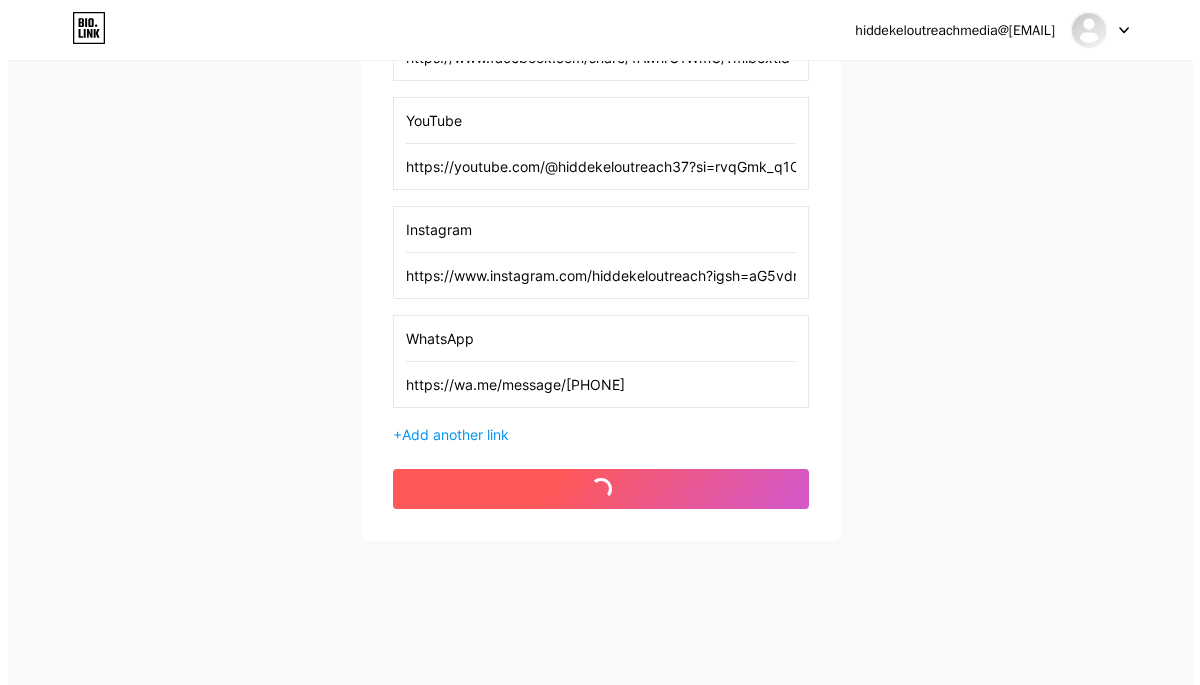 scroll, scrollTop: 0, scrollLeft: 0, axis: both 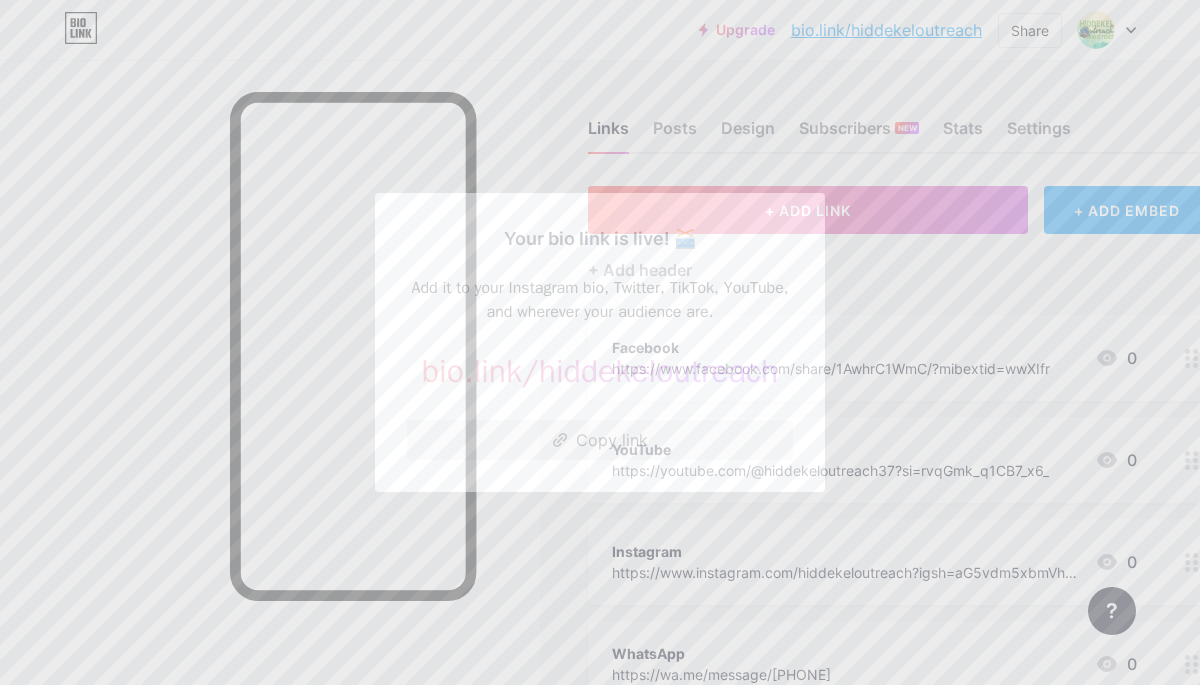click on "Copy link" at bounding box center [600, 440] 